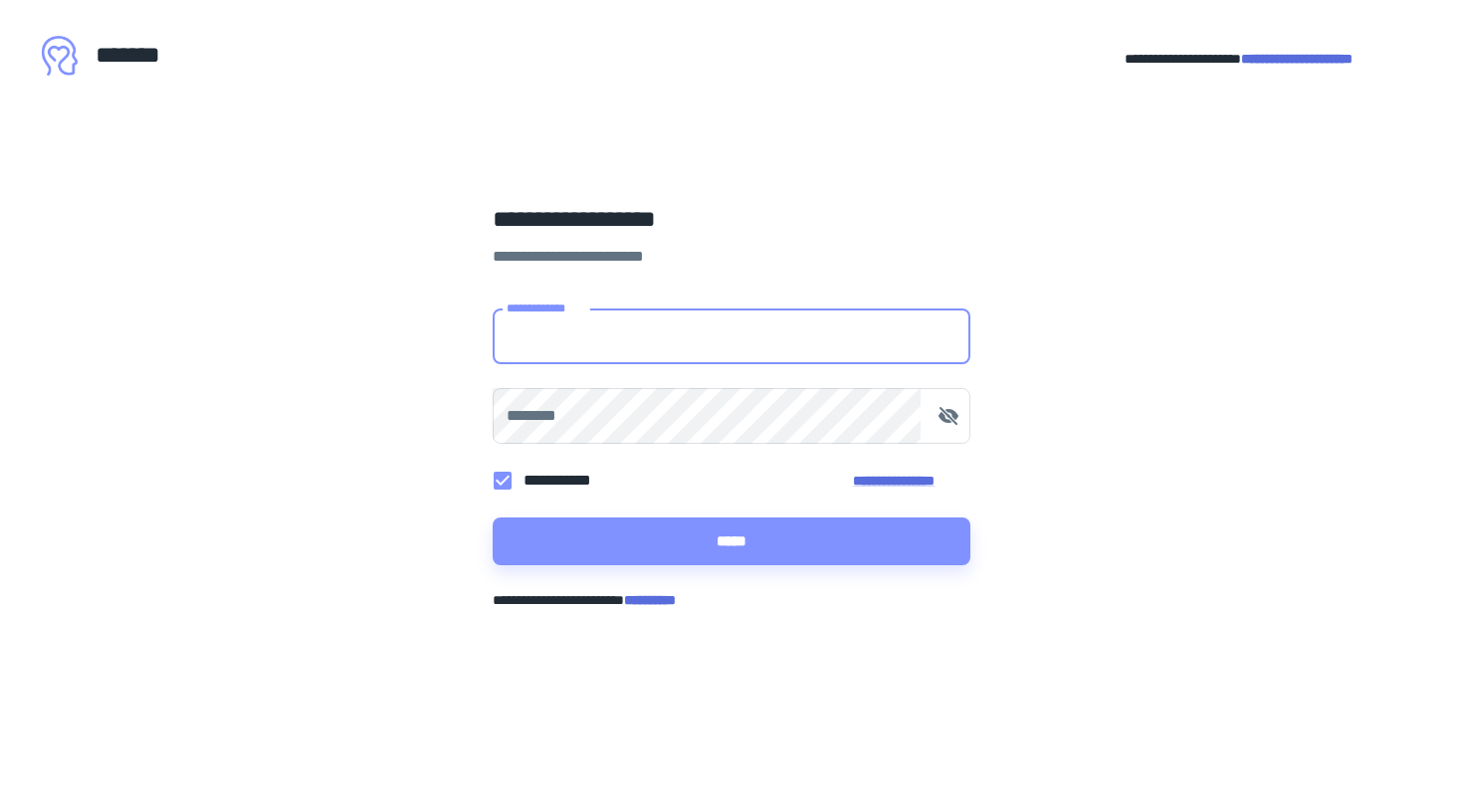 scroll, scrollTop: 0, scrollLeft: 0, axis: both 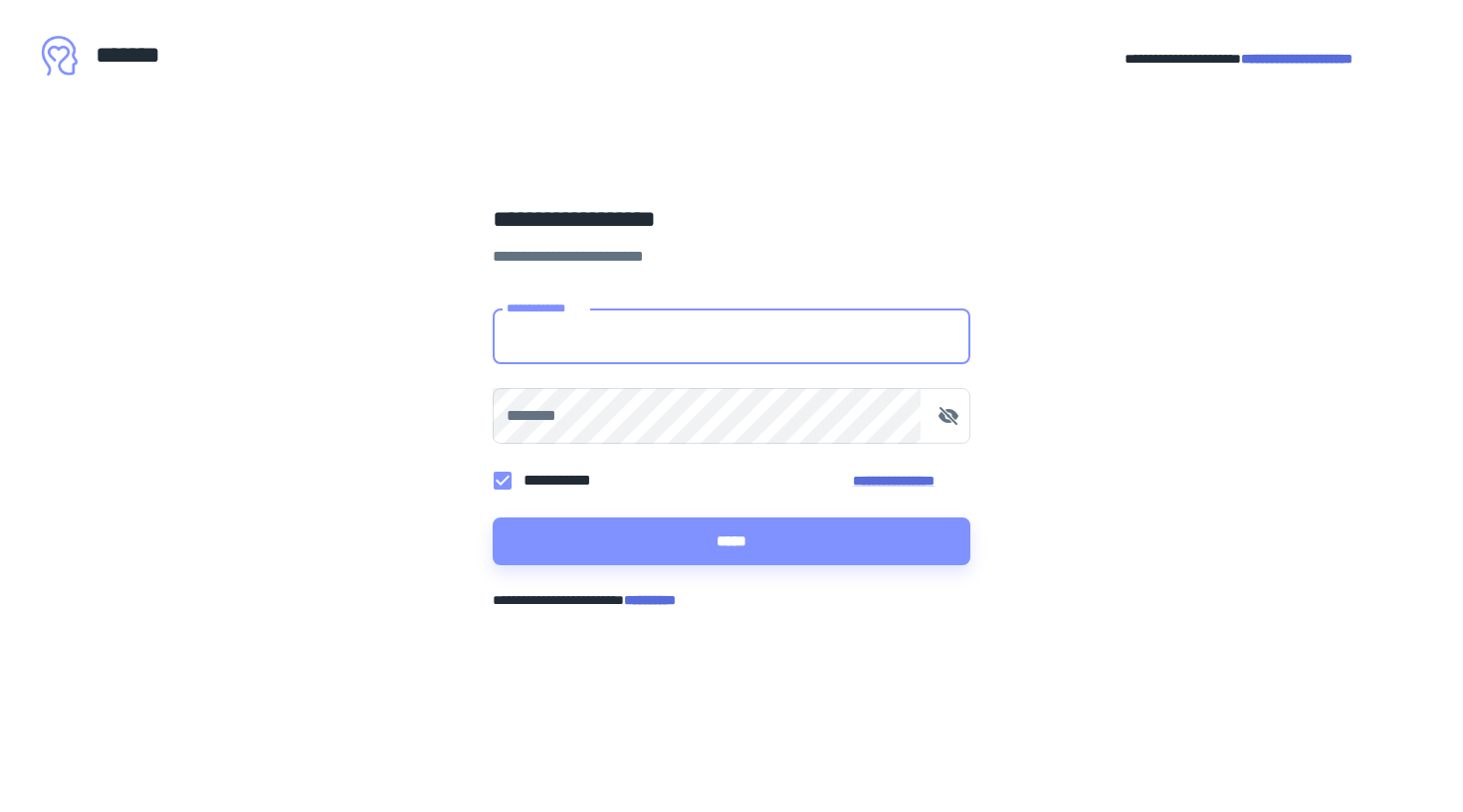 type on "**********" 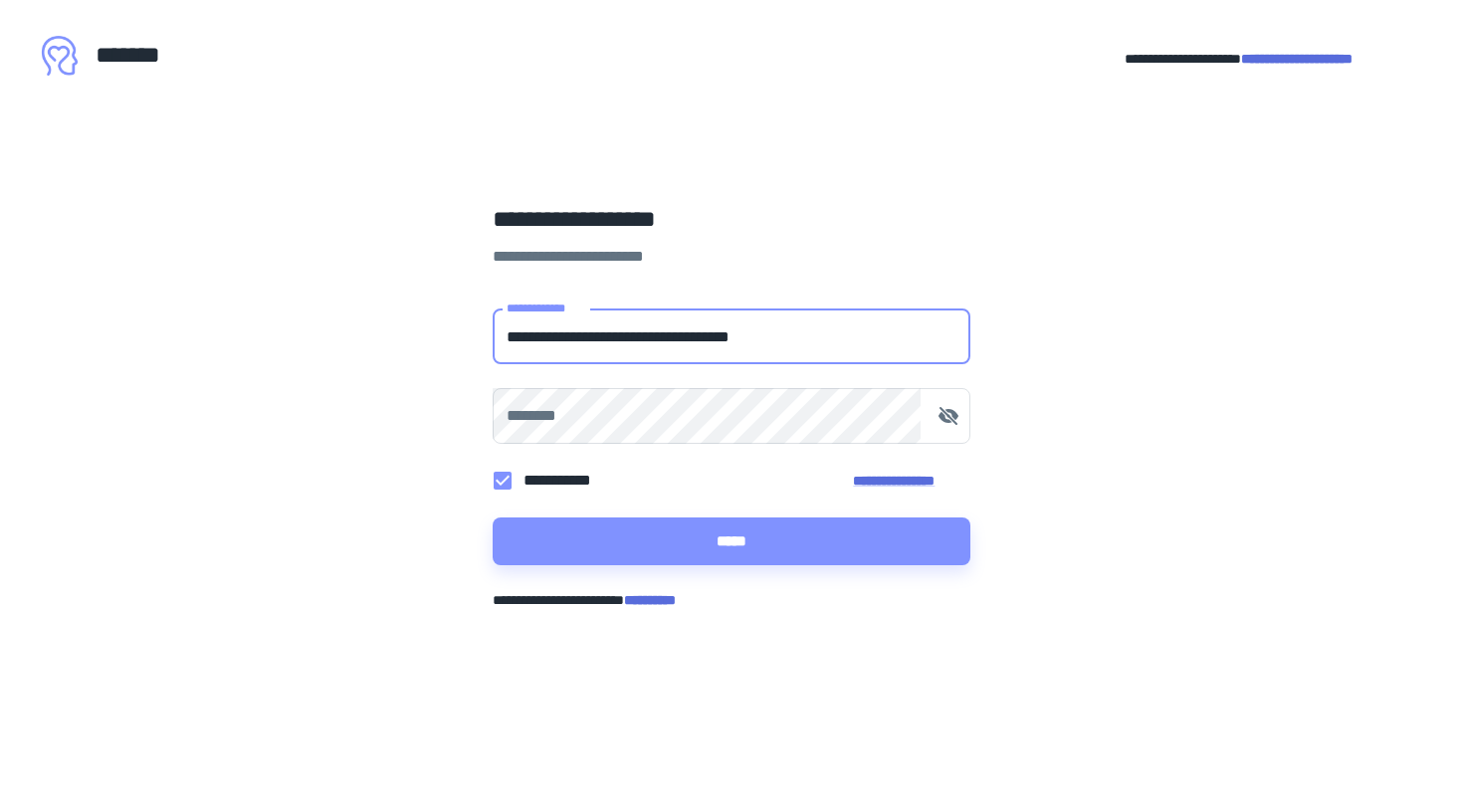click on "*****" at bounding box center (732, 541) 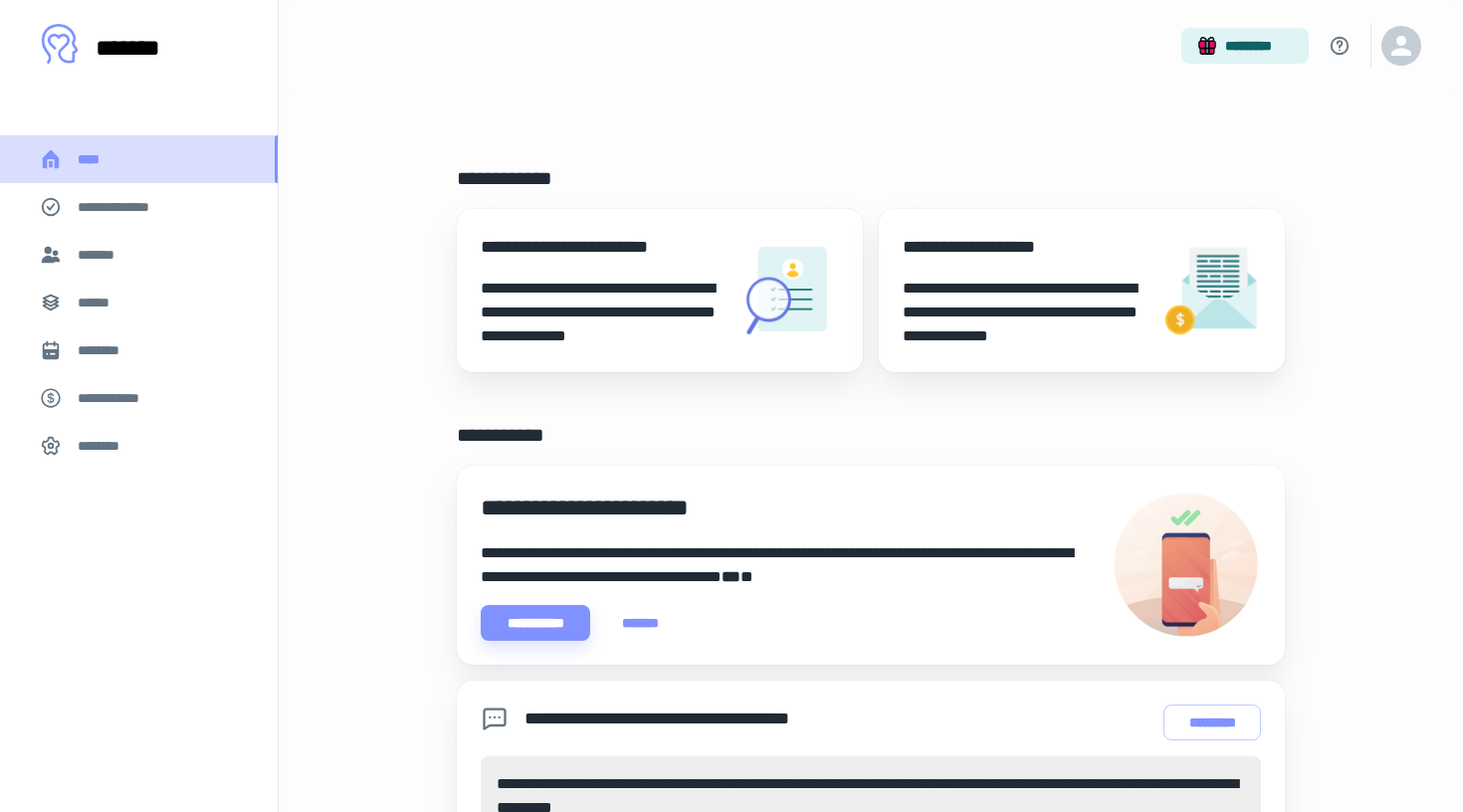 click on "****" at bounding box center (138, 159) 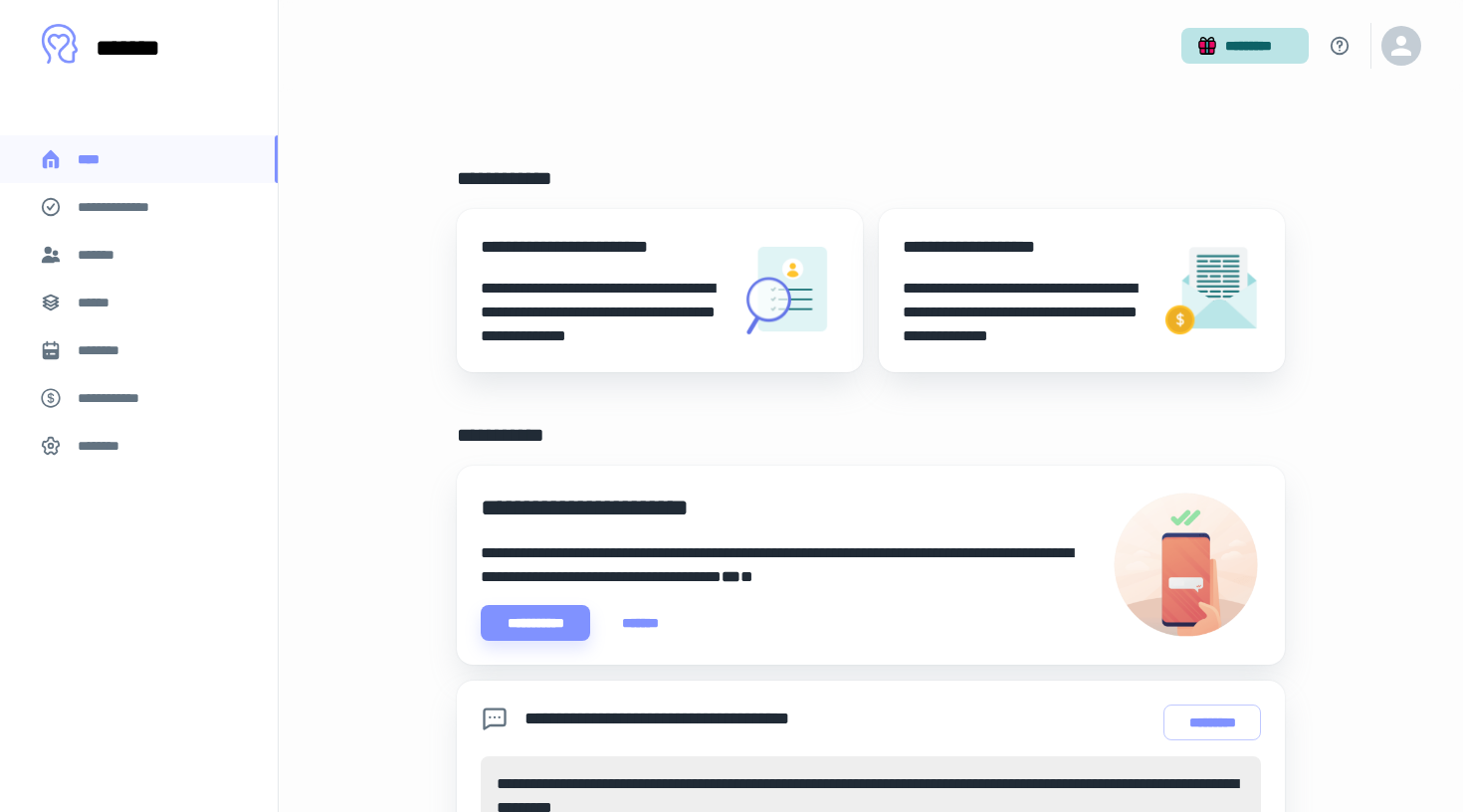 scroll, scrollTop: 0, scrollLeft: 0, axis: both 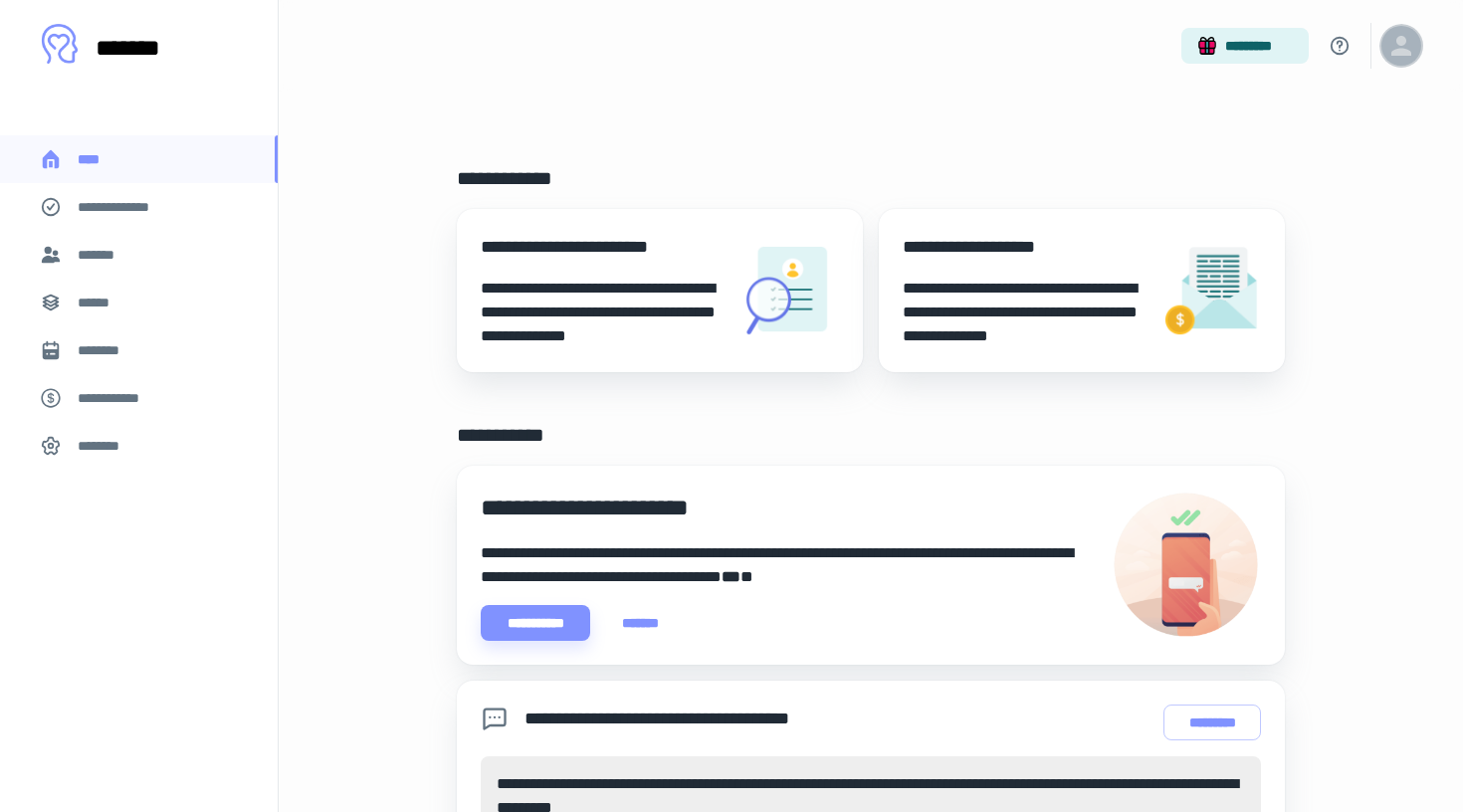 click 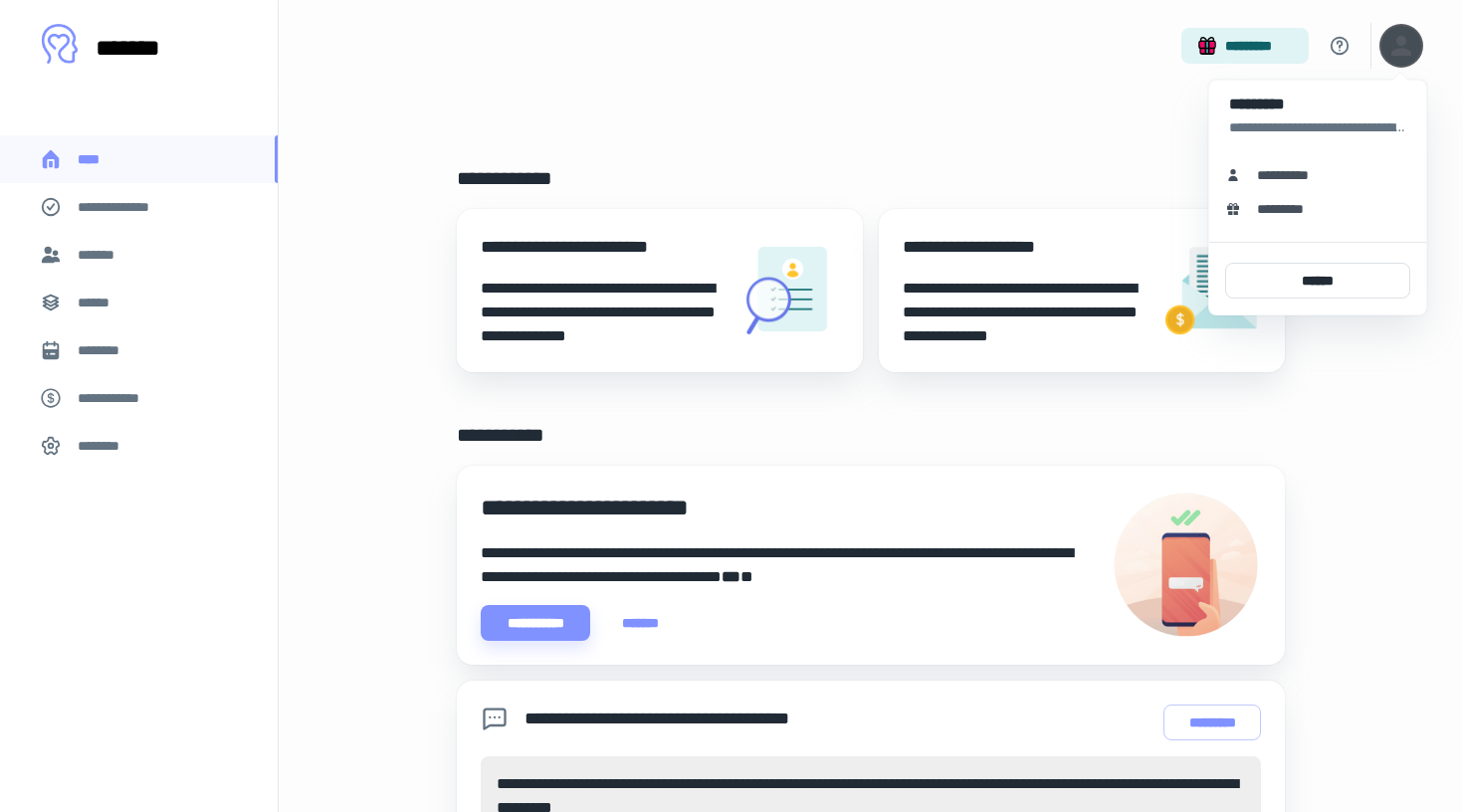 click at bounding box center (732, 406) 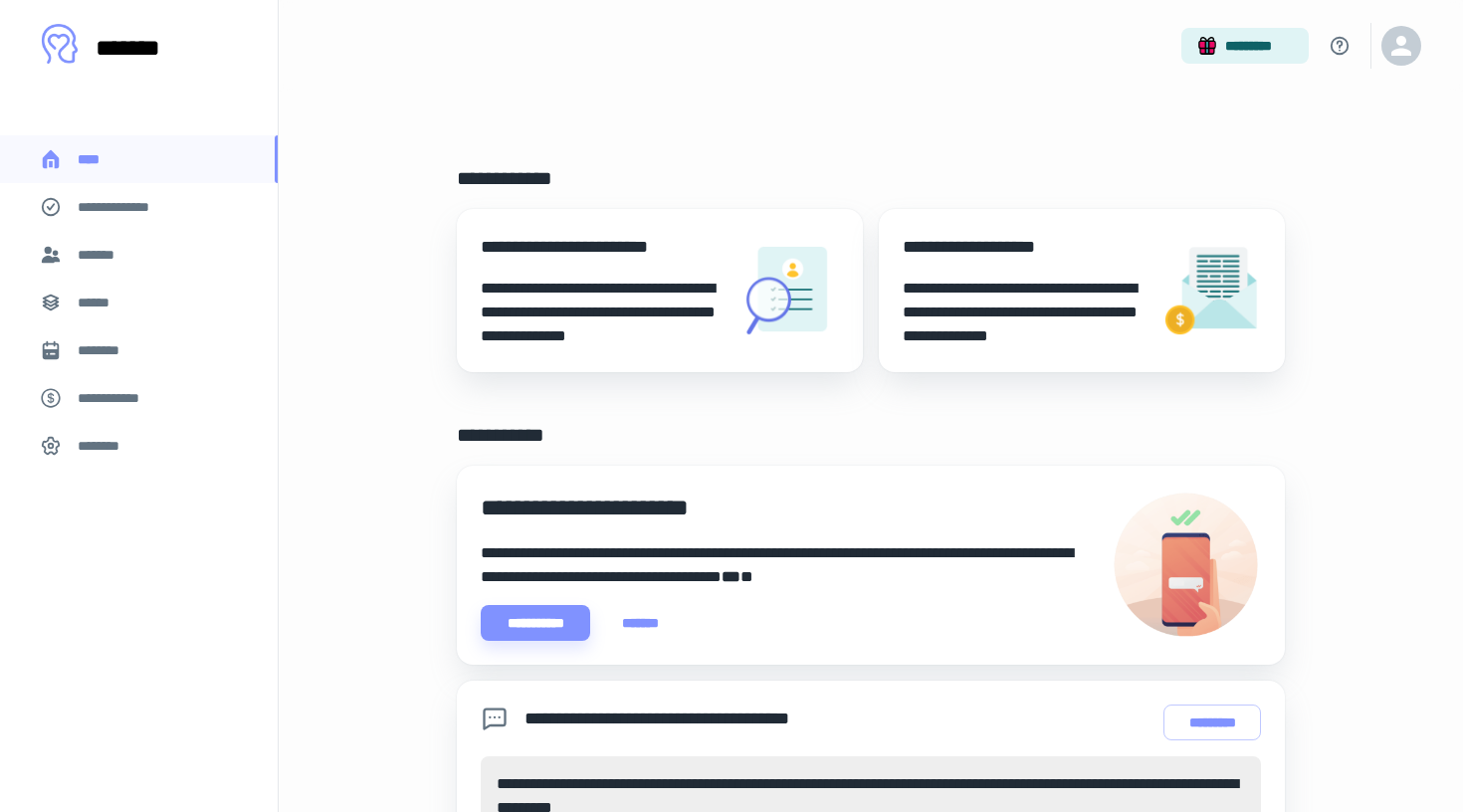click on "********" at bounding box center (138, 446) 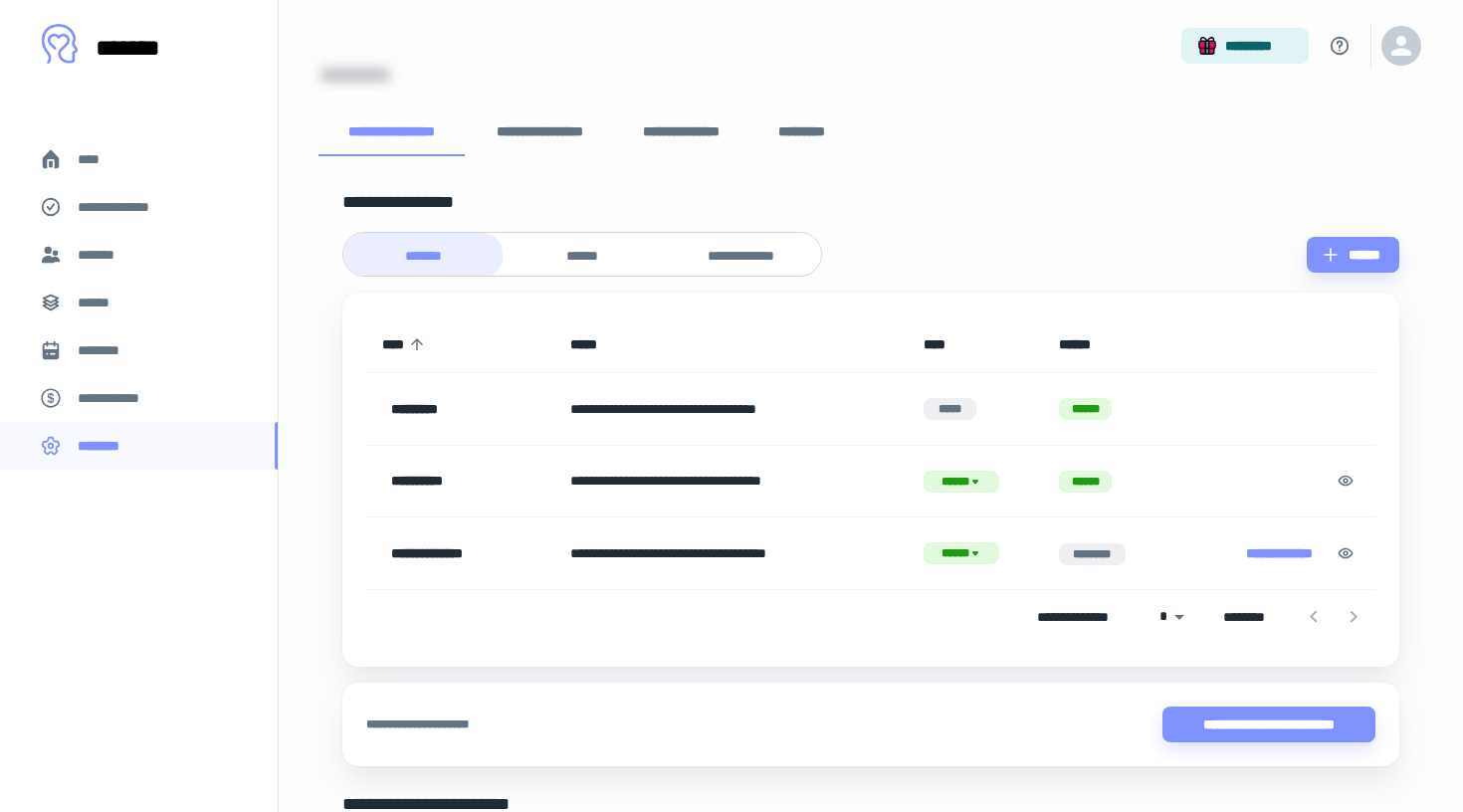 scroll, scrollTop: 59, scrollLeft: 0, axis: vertical 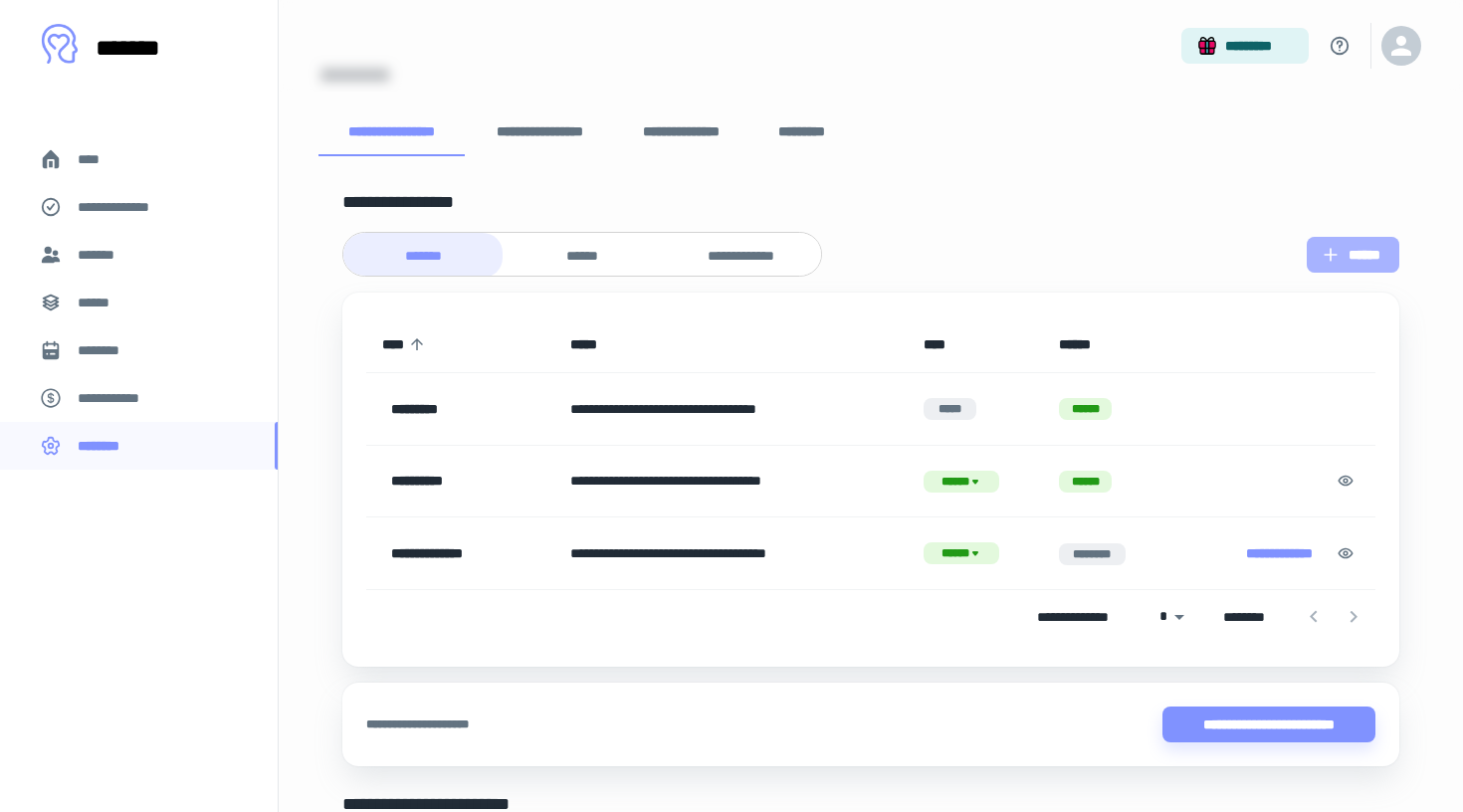 click on "******" at bounding box center [1353, 255] 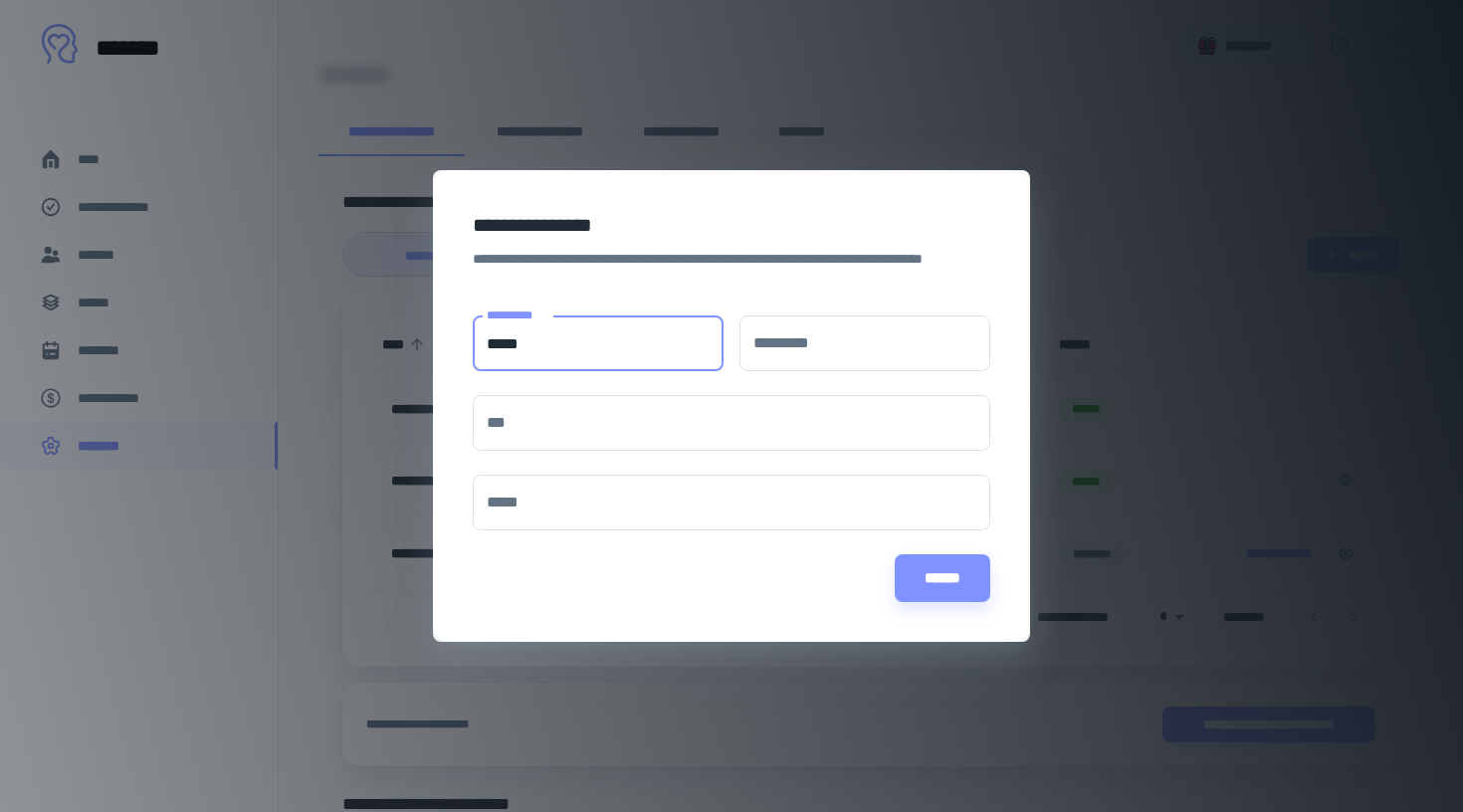 type on "*****" 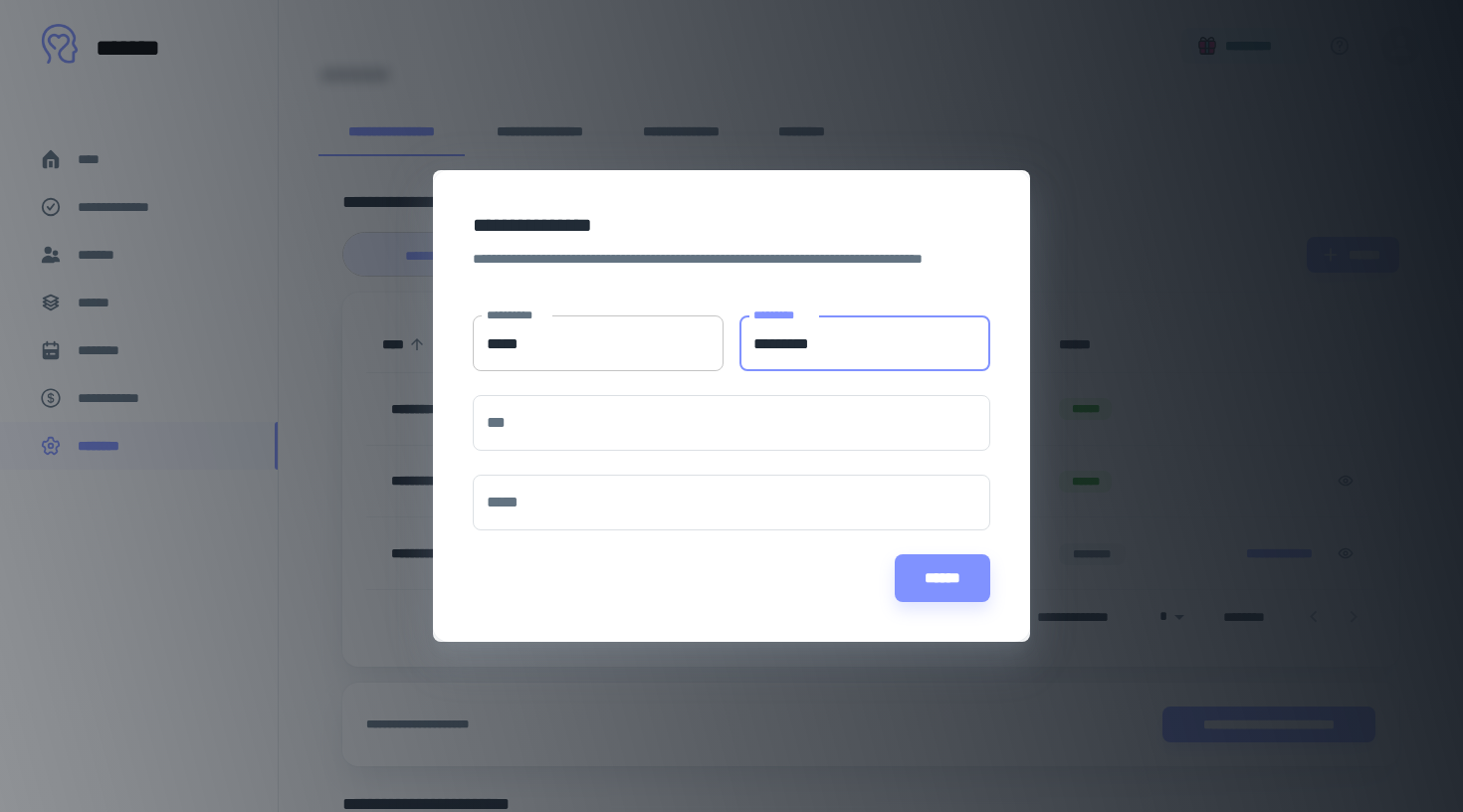 type on "*********" 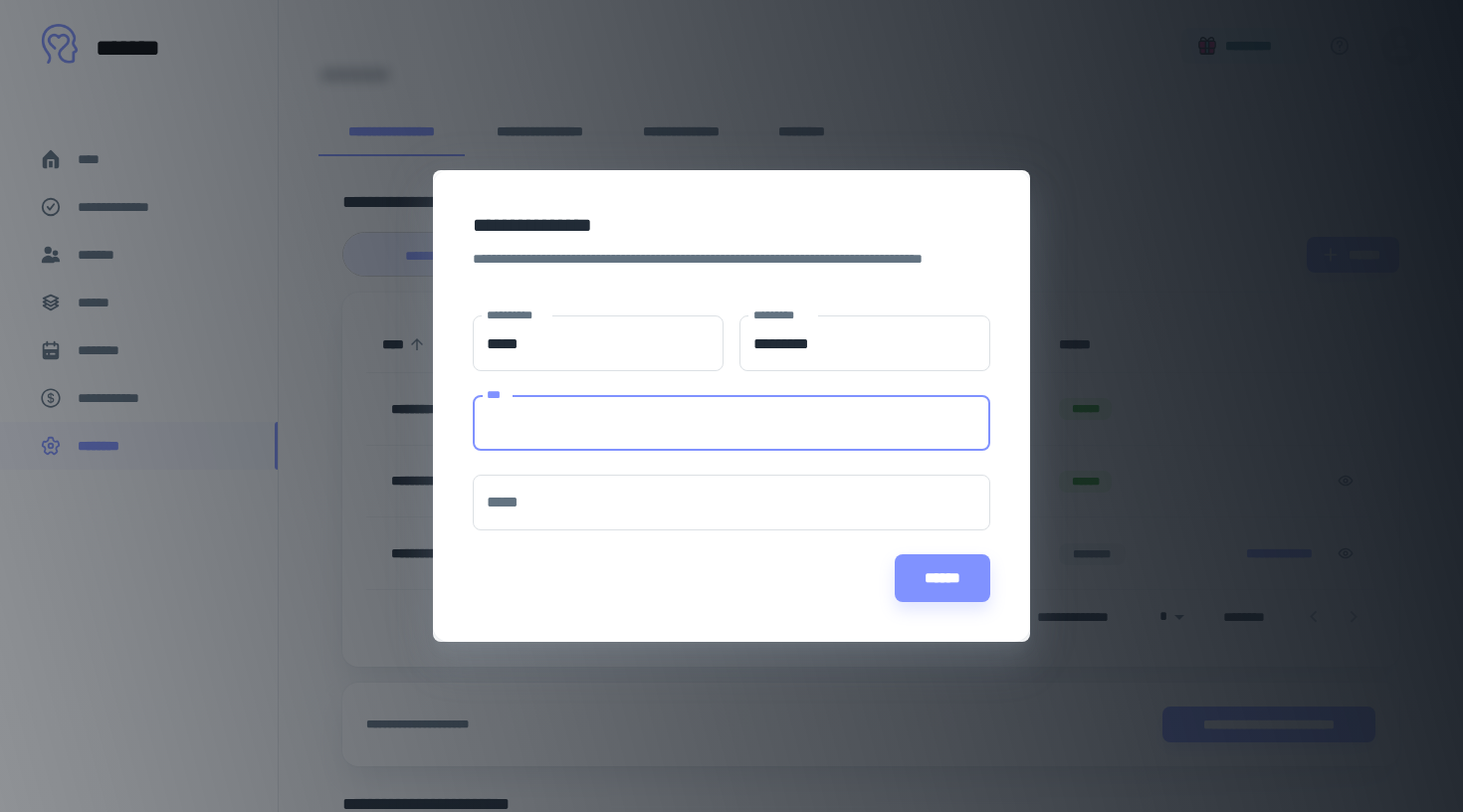 paste on "**********" 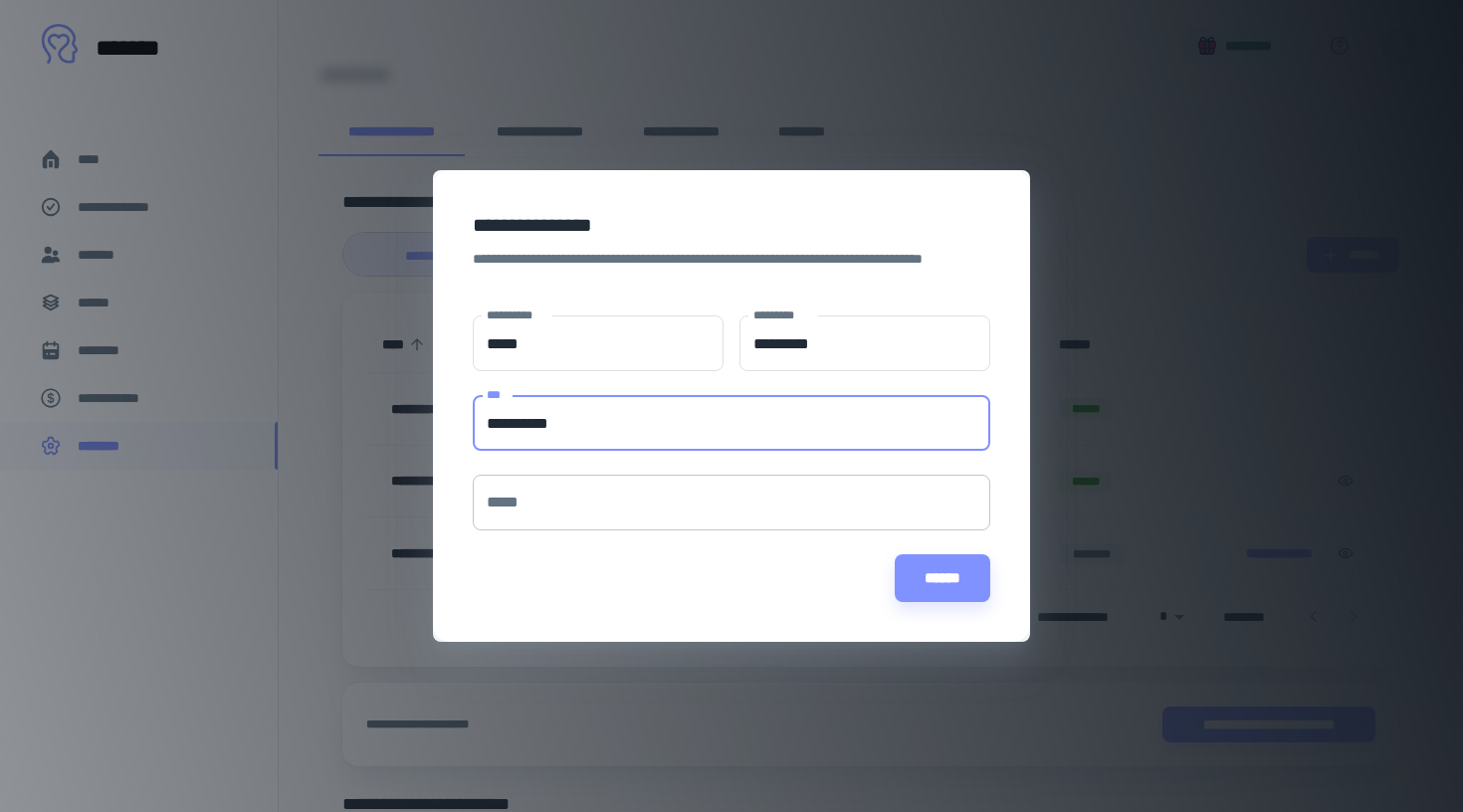 type on "**********" 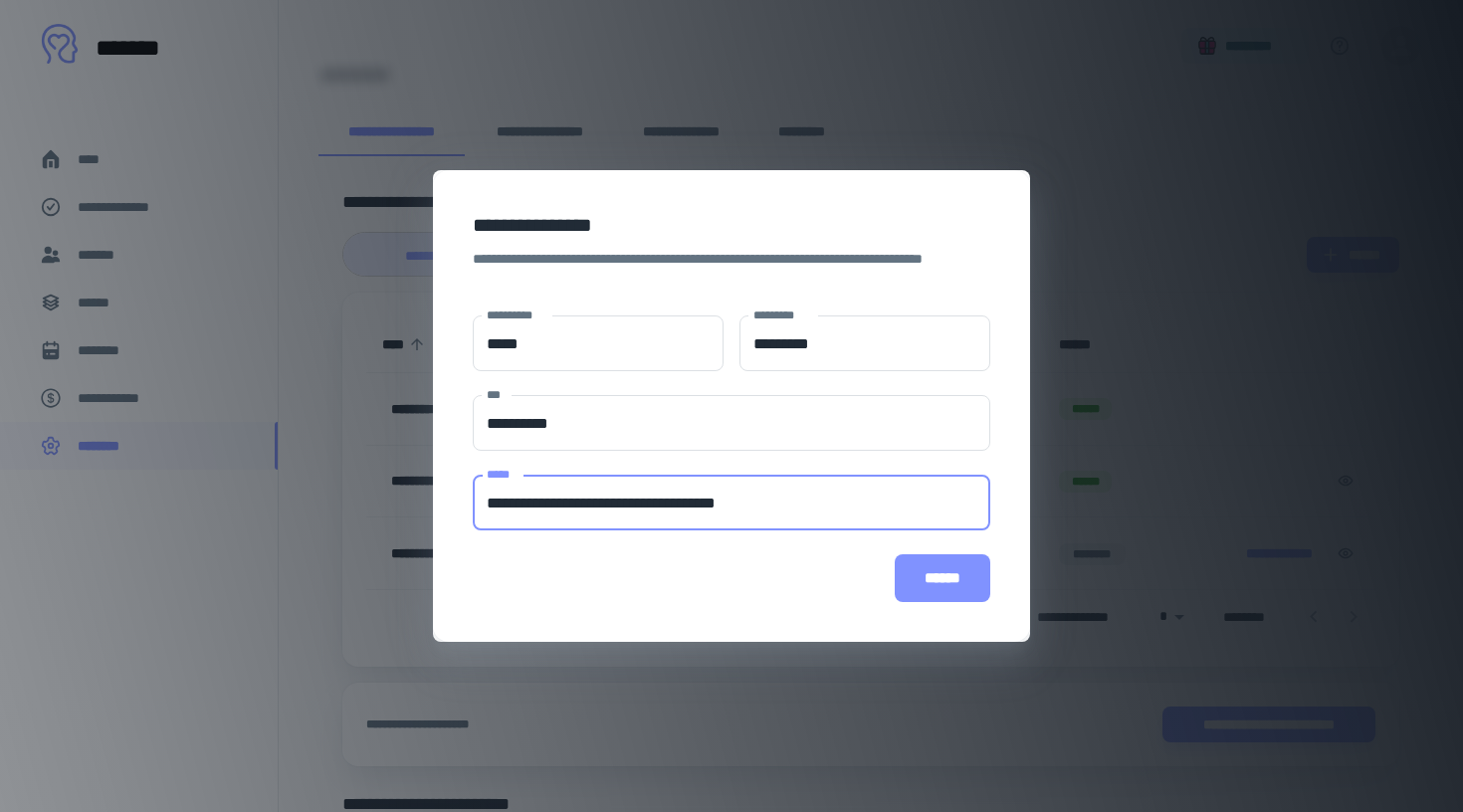 type on "**********" 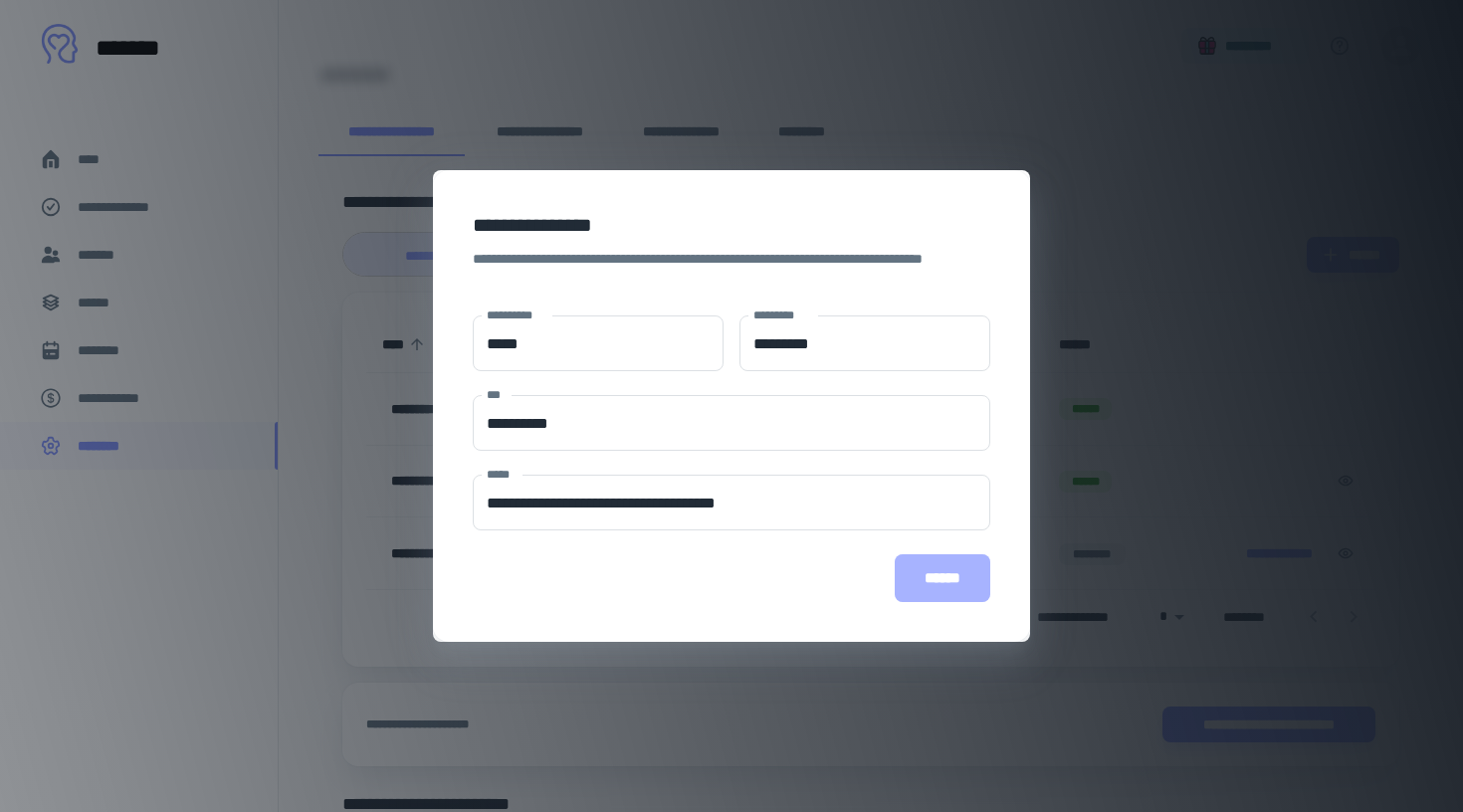 click on "******" at bounding box center (942, 578) 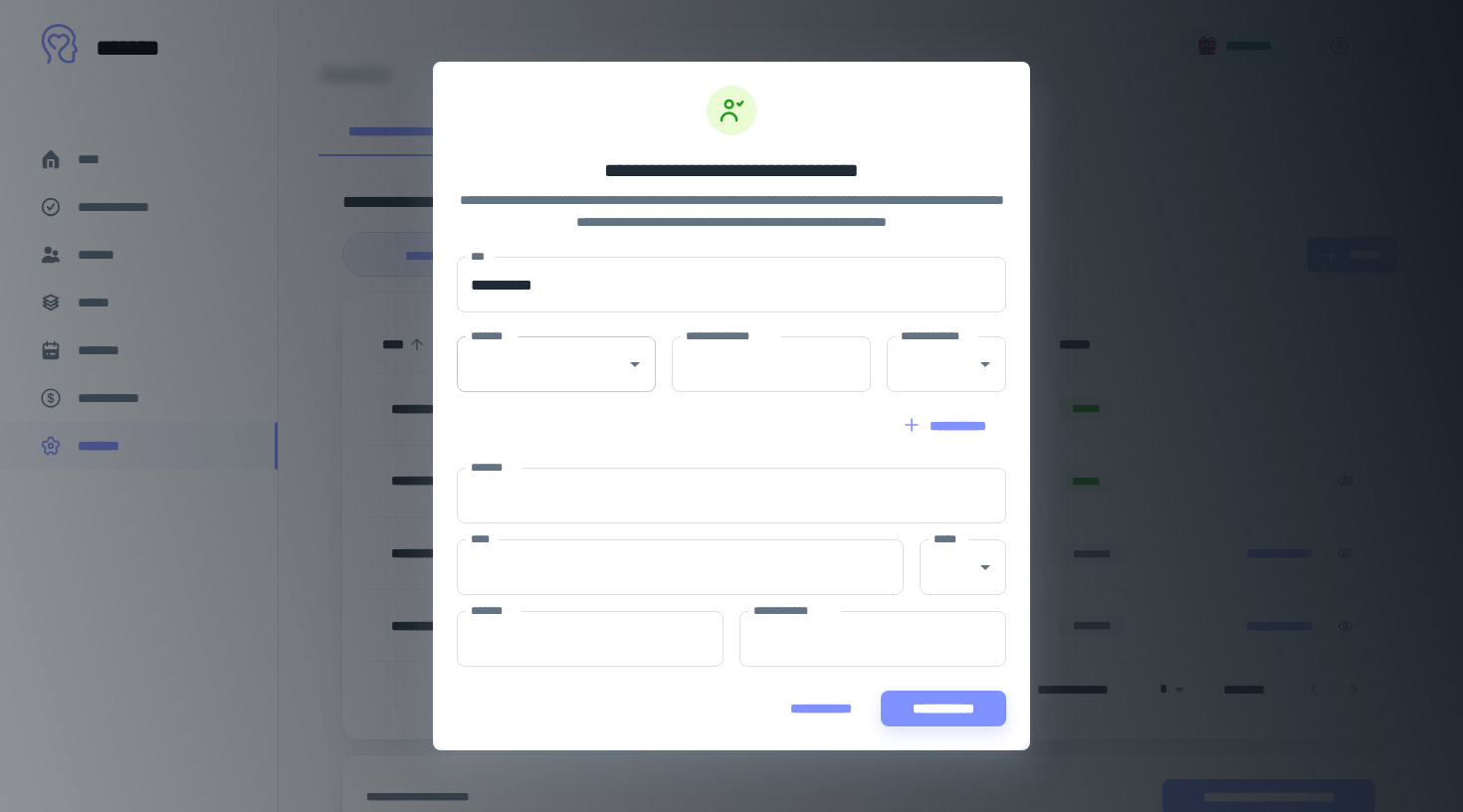 click on "*******" at bounding box center (541, 364) 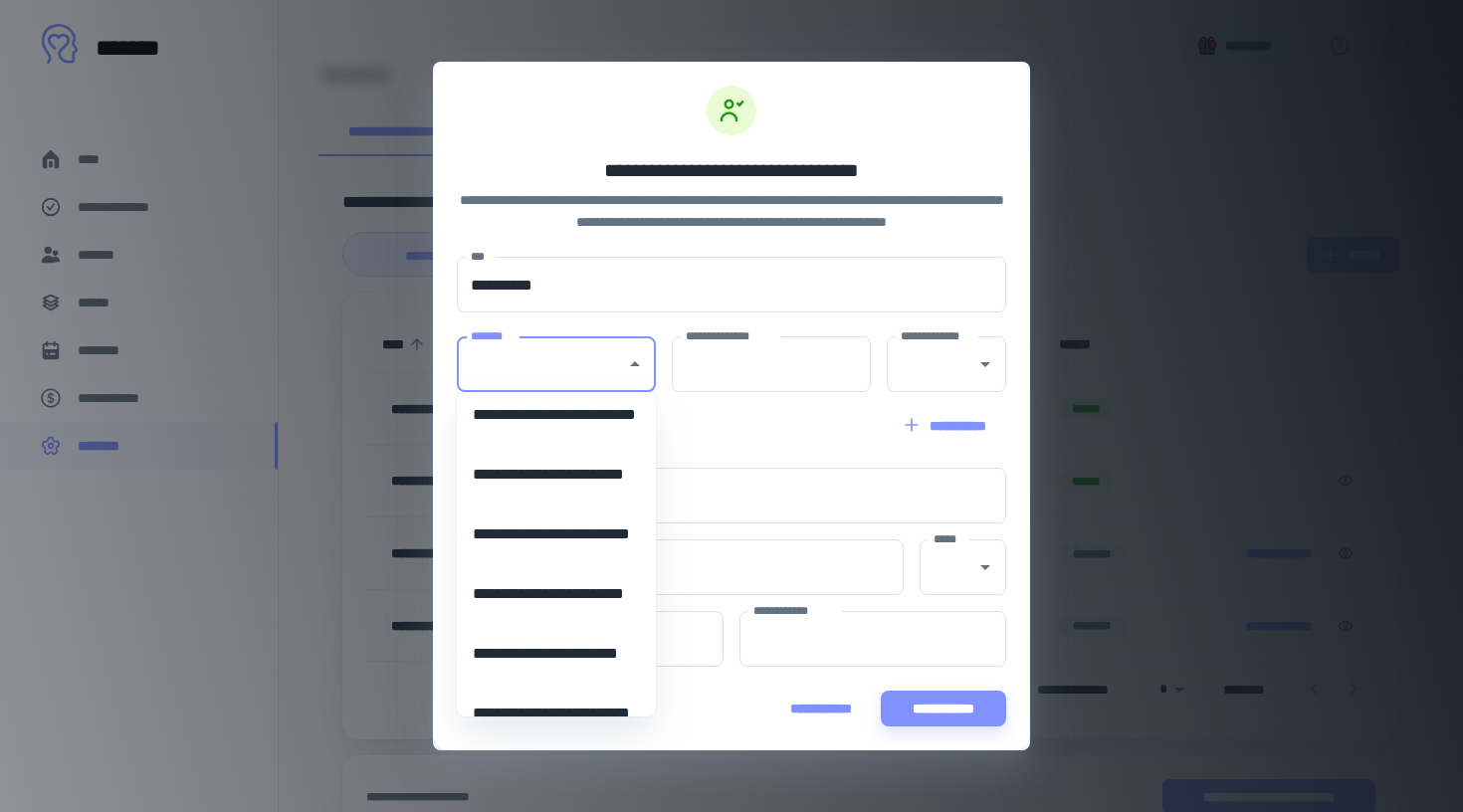 scroll, scrollTop: 2131, scrollLeft: 0, axis: vertical 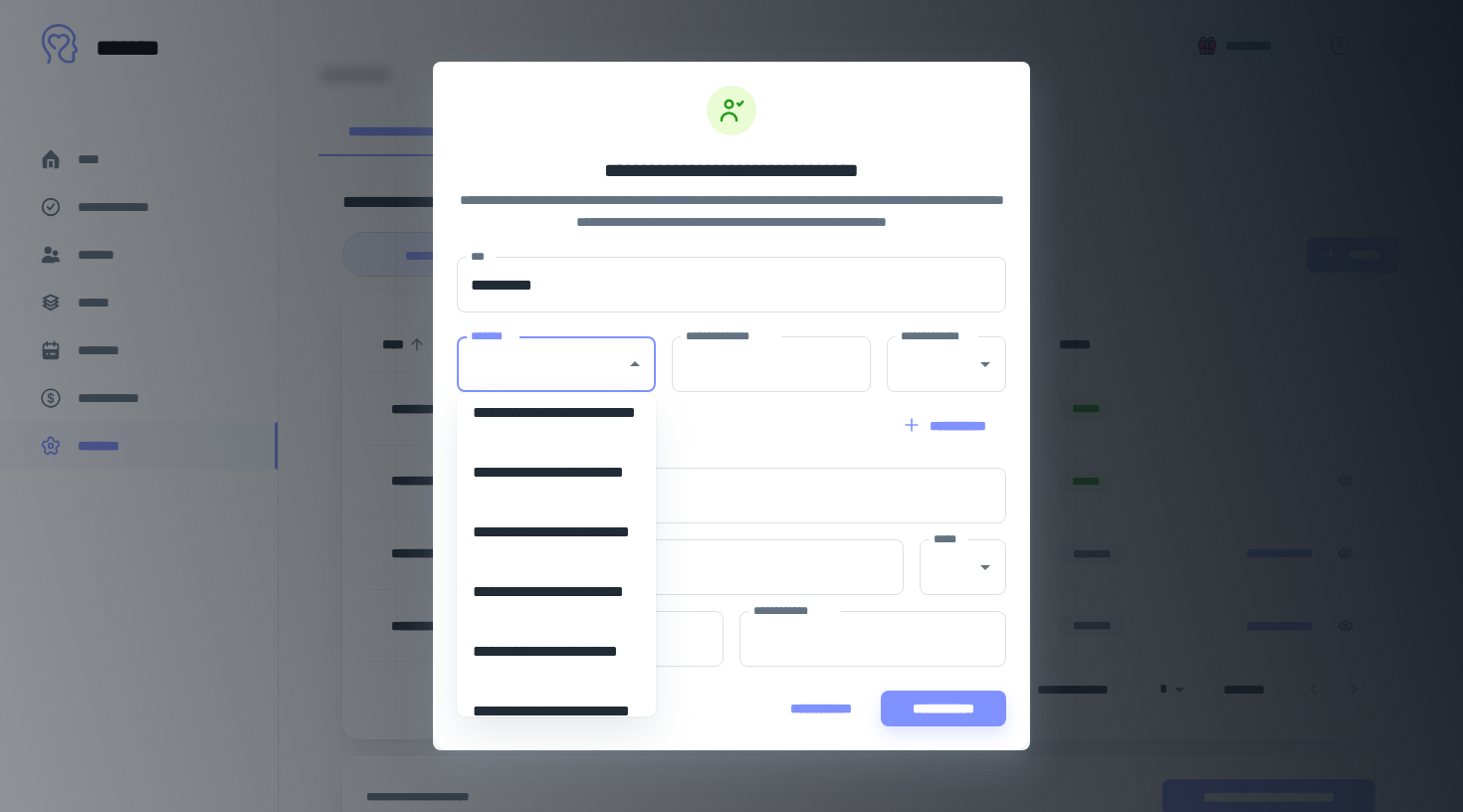 click on "**********" at bounding box center [556, 652] 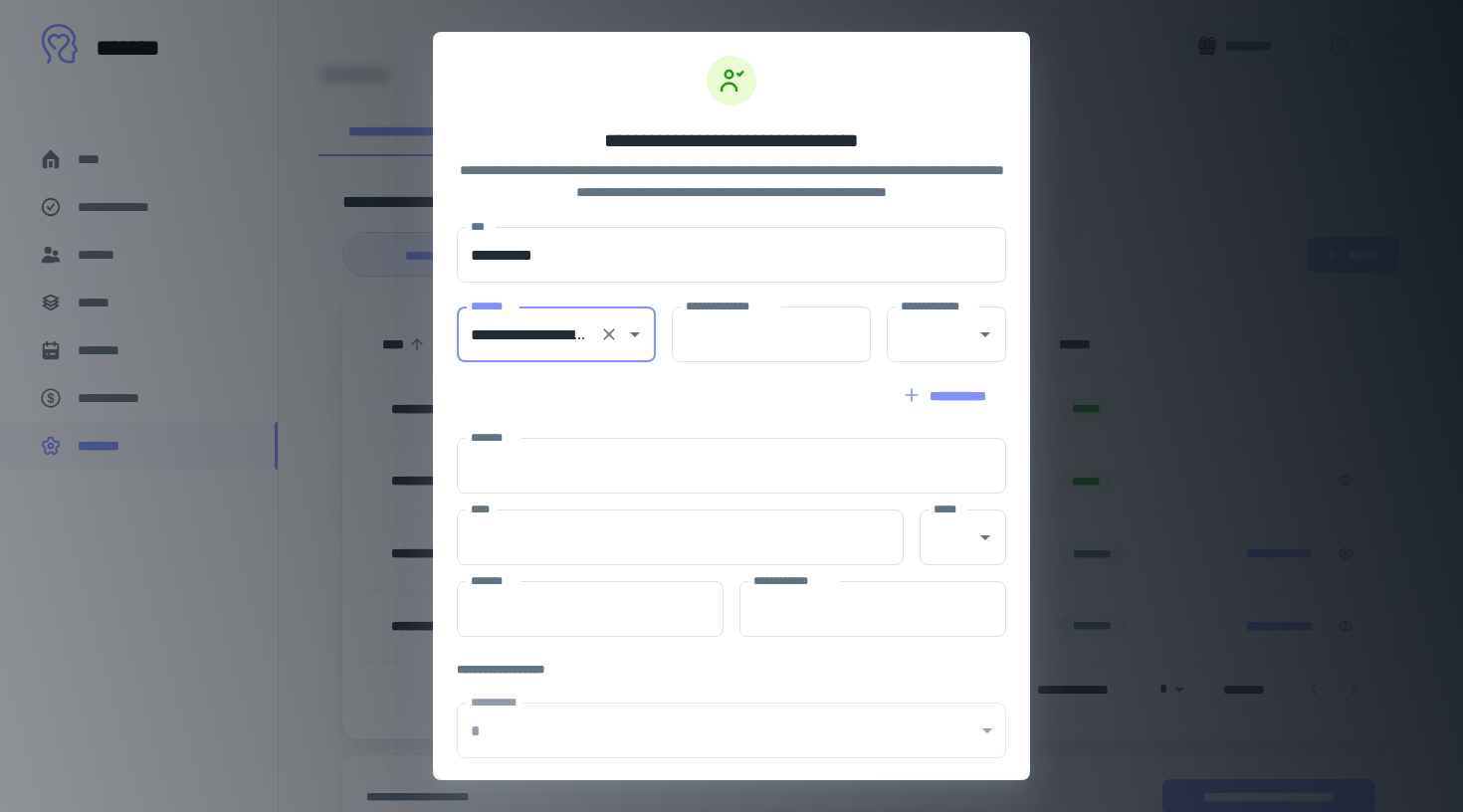 type on "**********" 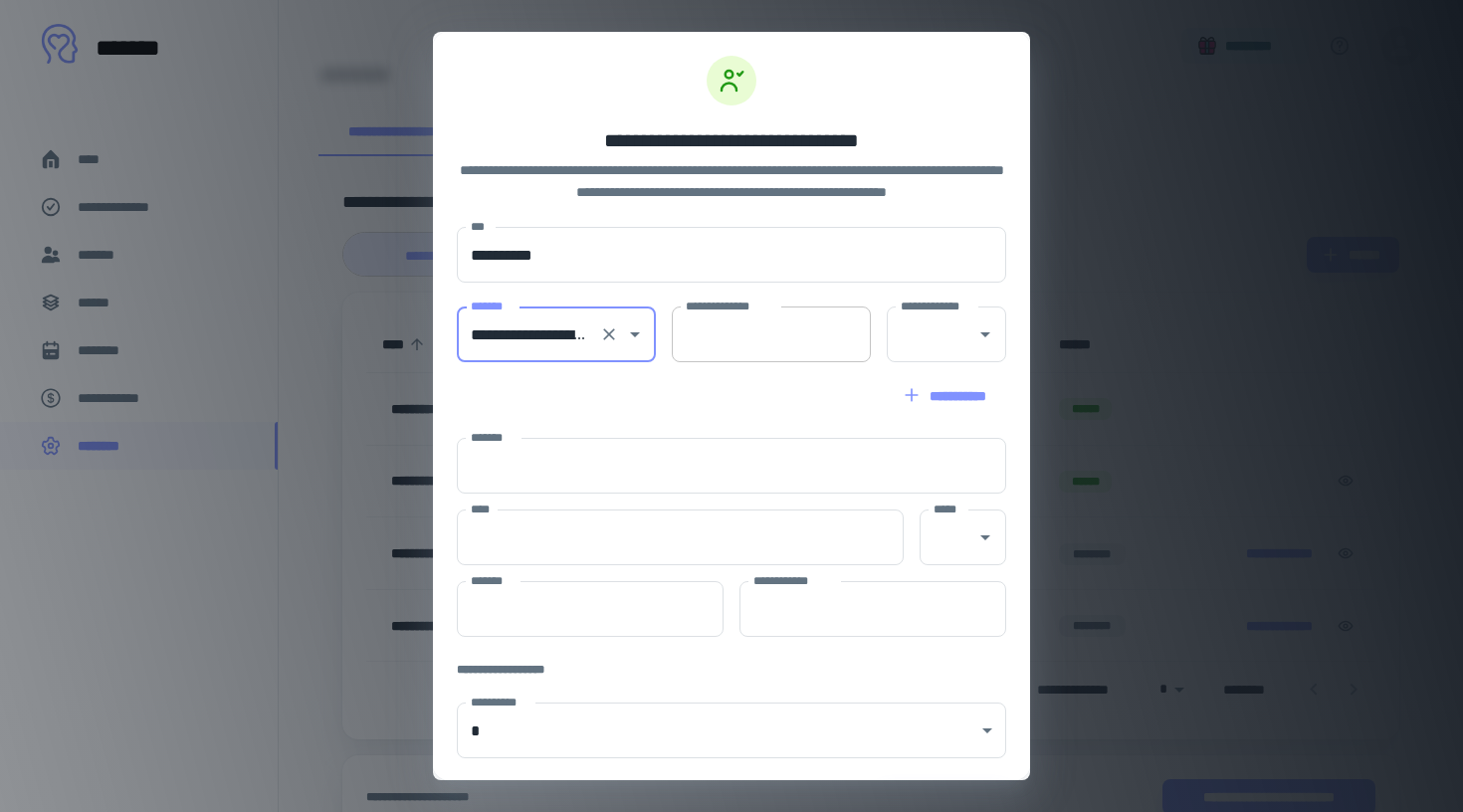 click on "**********" at bounding box center (771, 334) 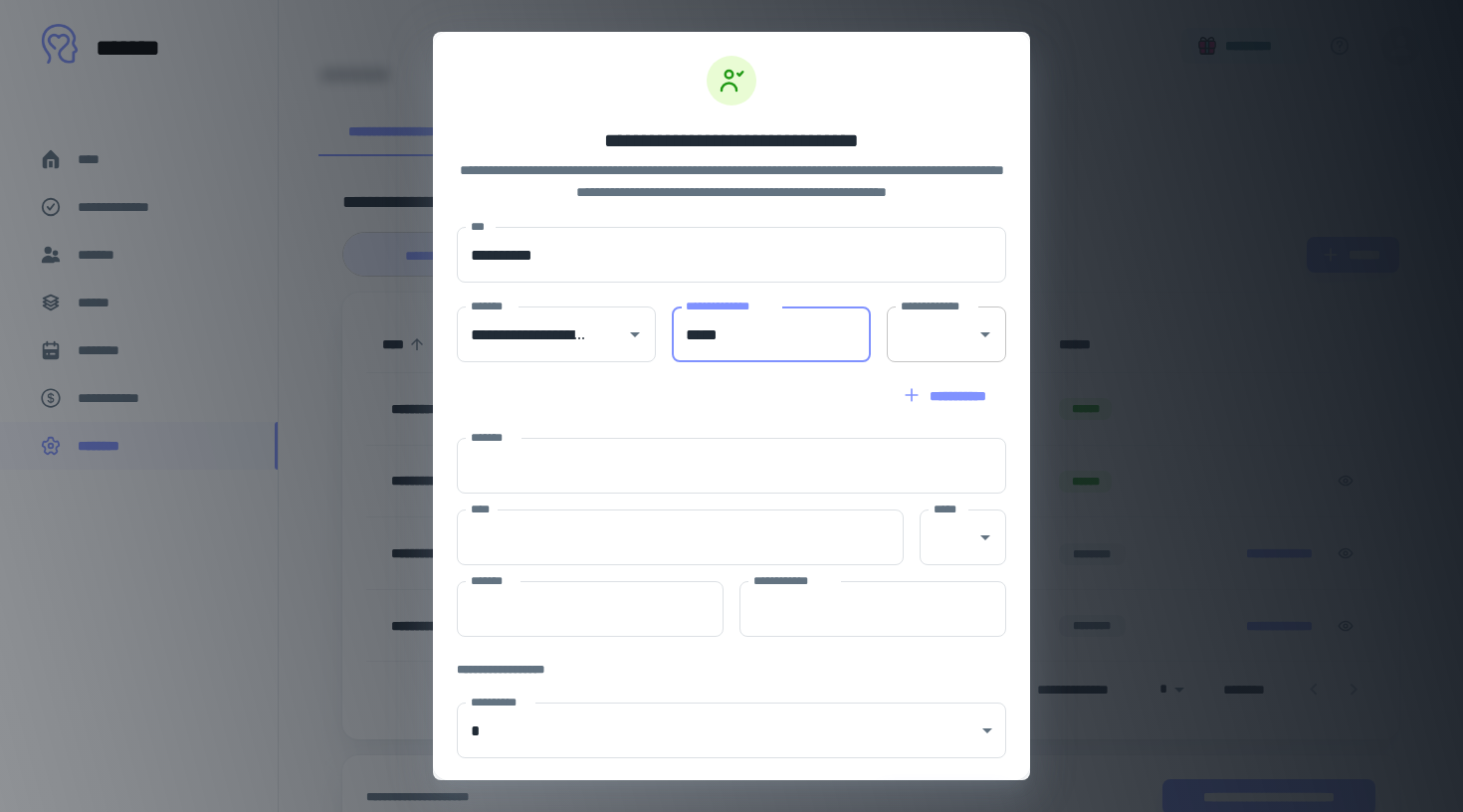 type on "*****" 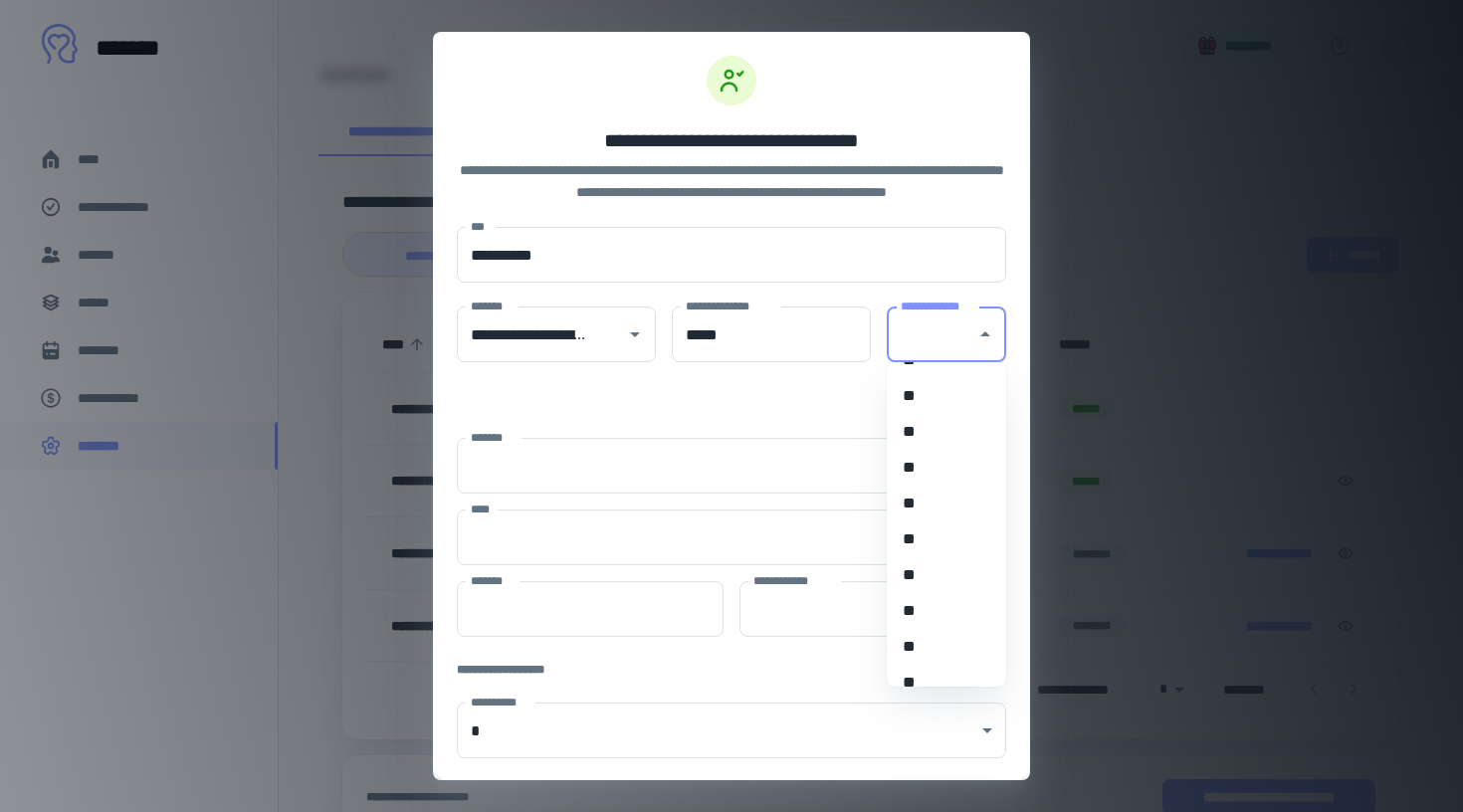 scroll, scrollTop: 643, scrollLeft: 0, axis: vertical 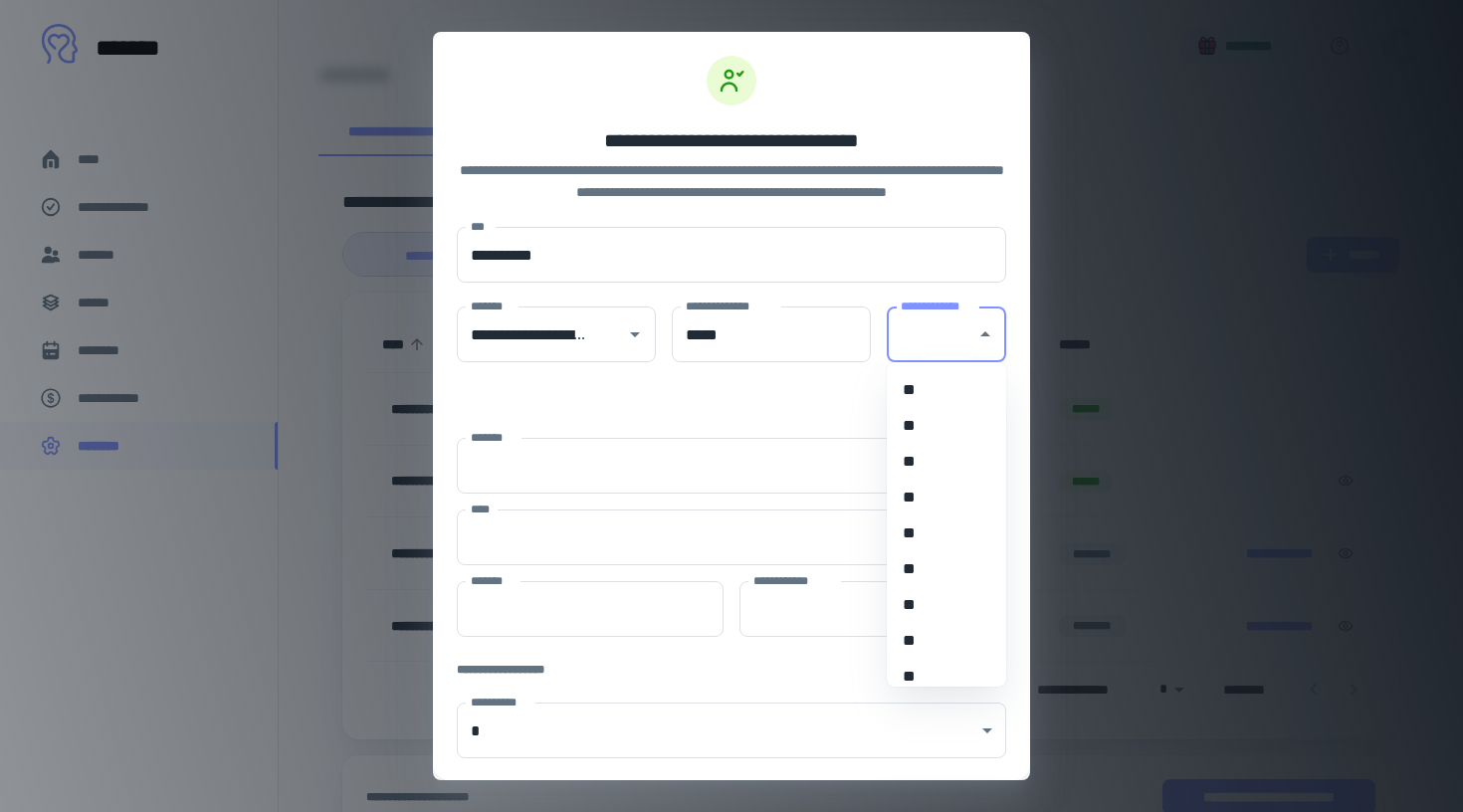 click on "**" at bounding box center (946, 605) 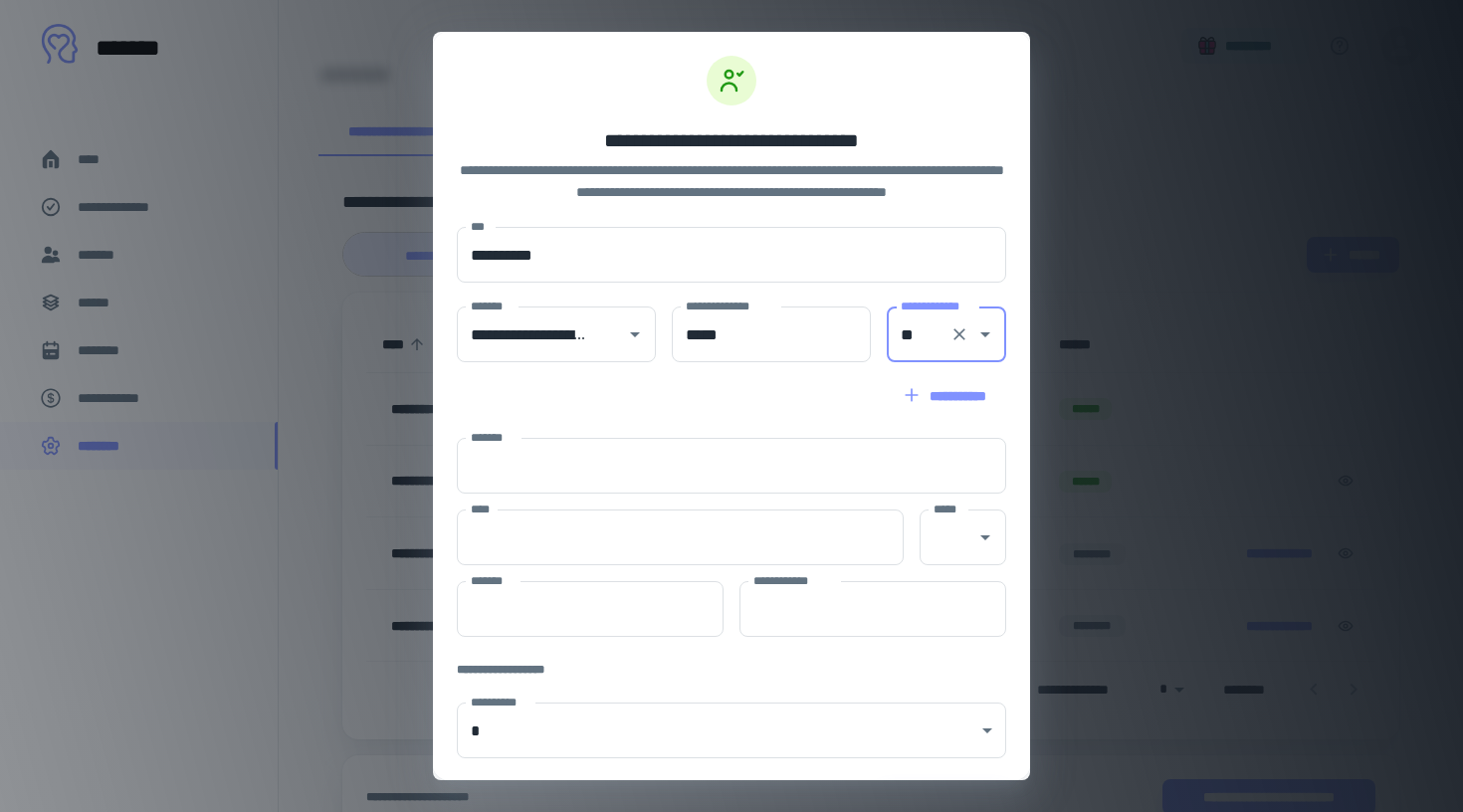 type on "**" 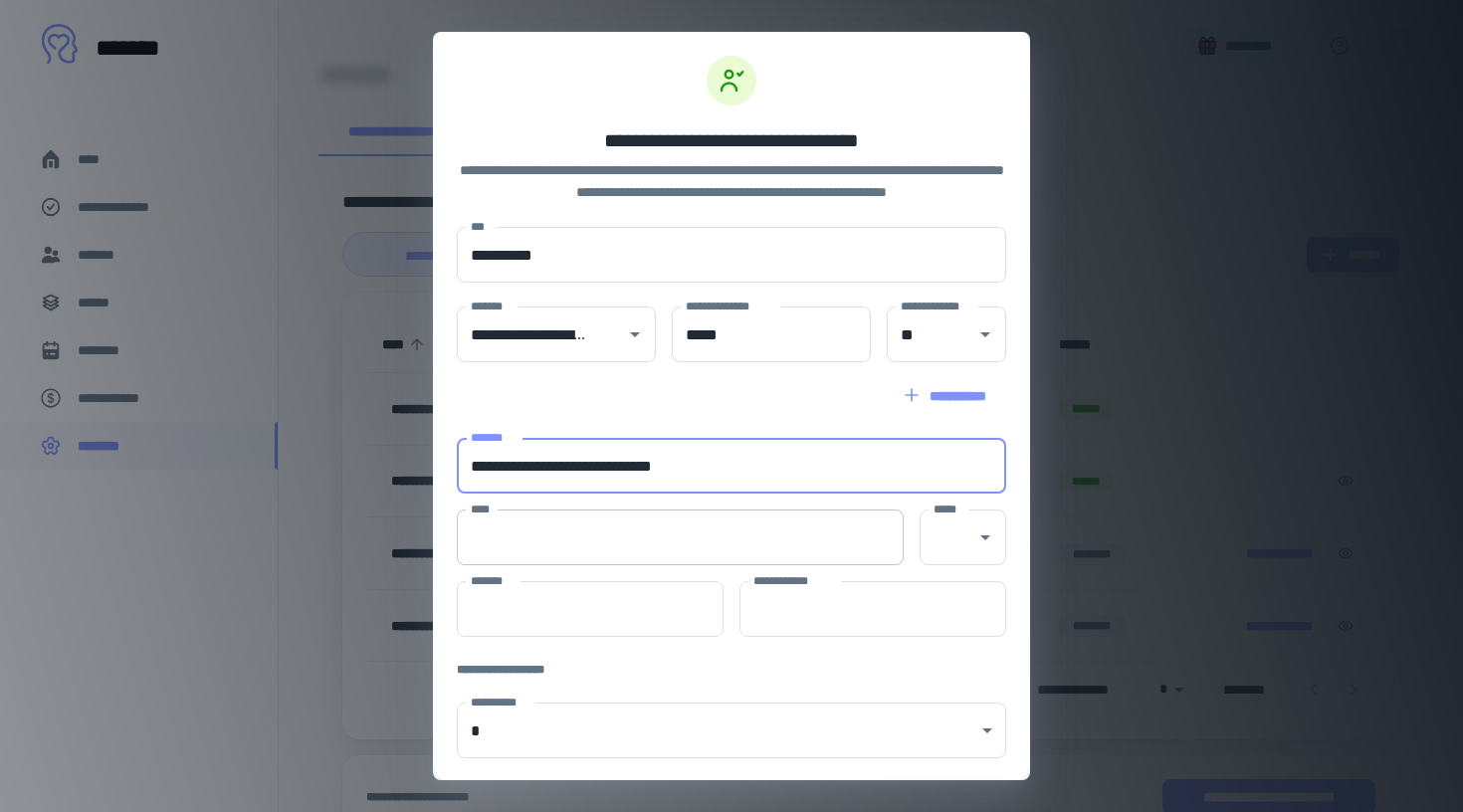 type on "**********" 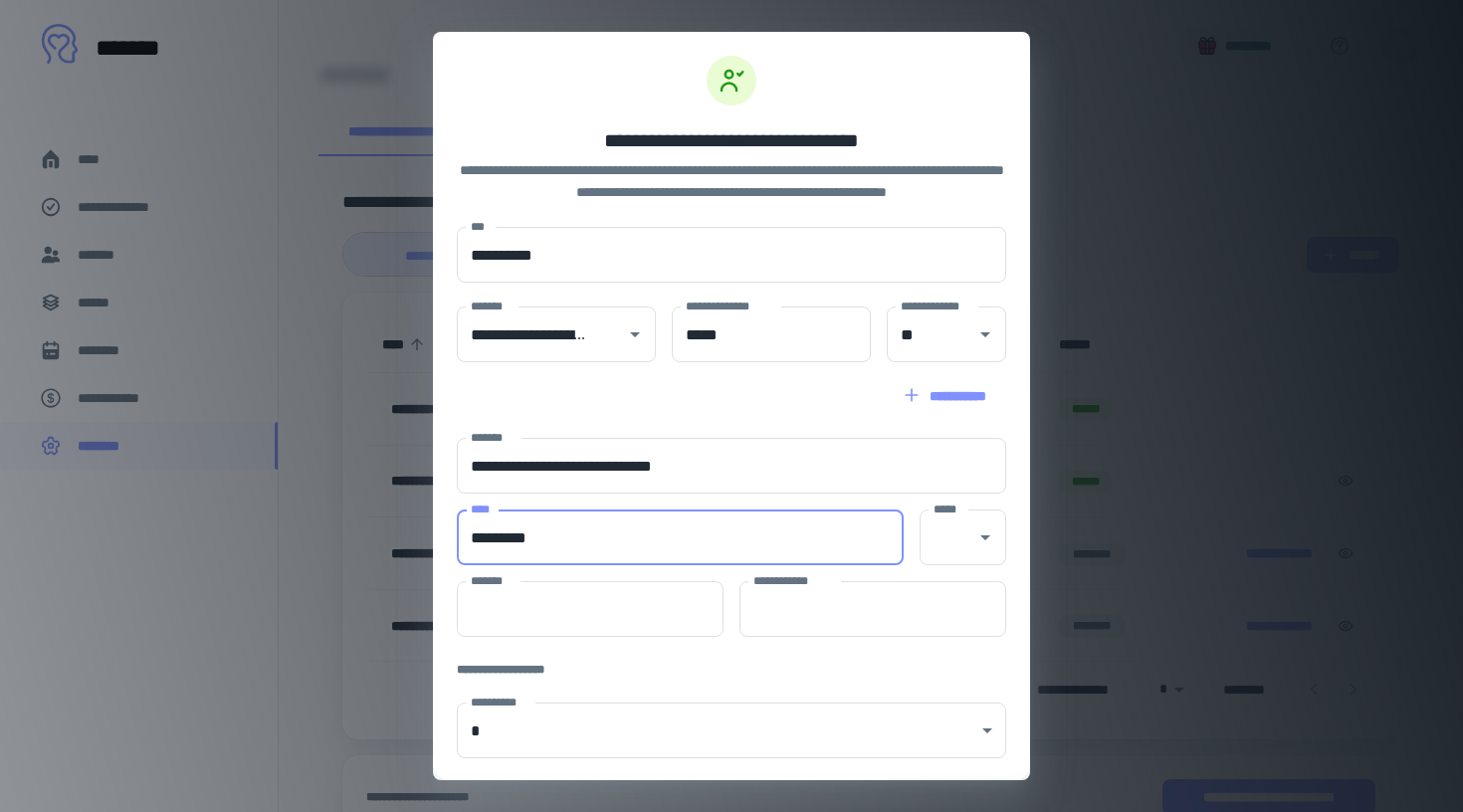 type on "*********" 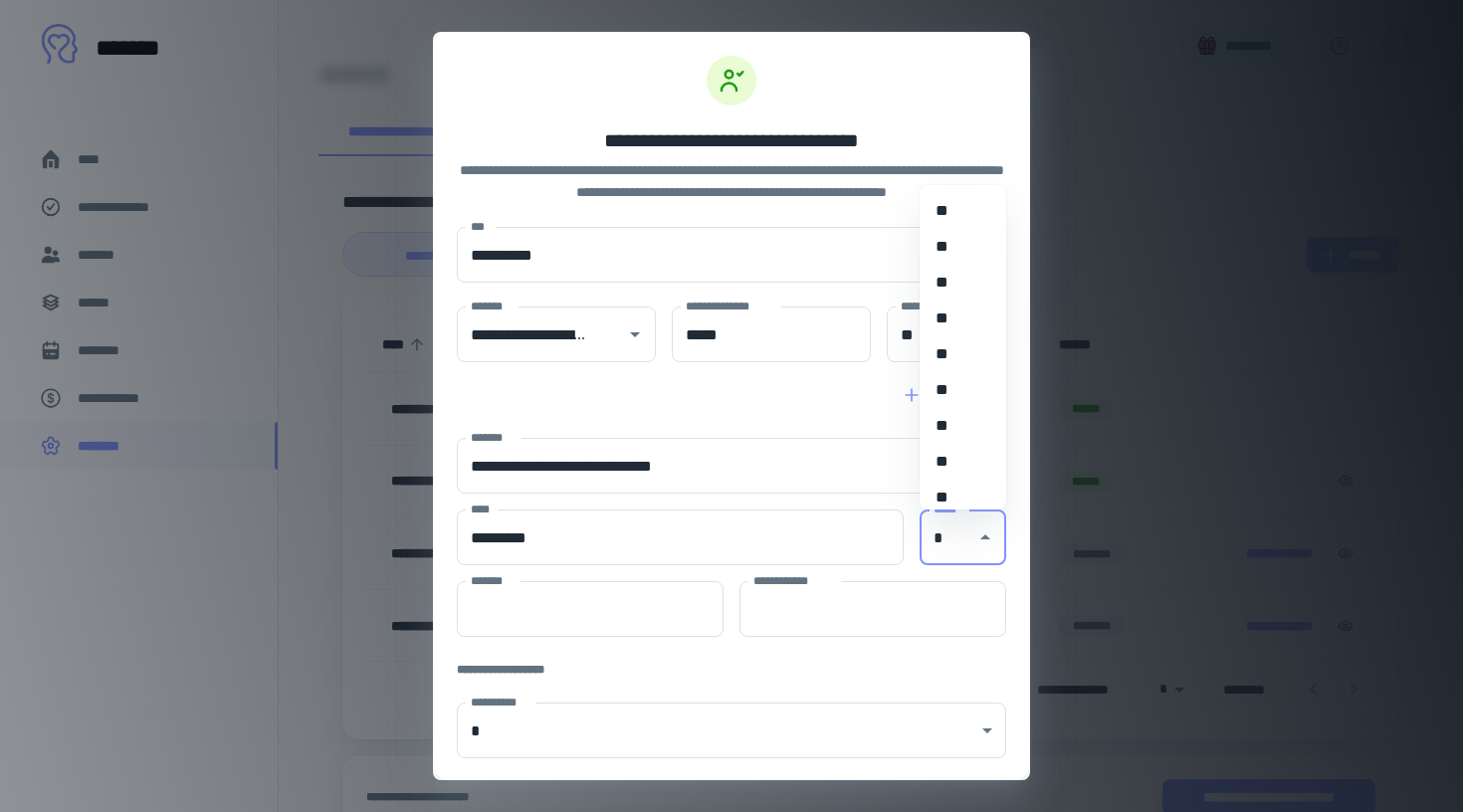 click on "**" at bounding box center (962, 318) 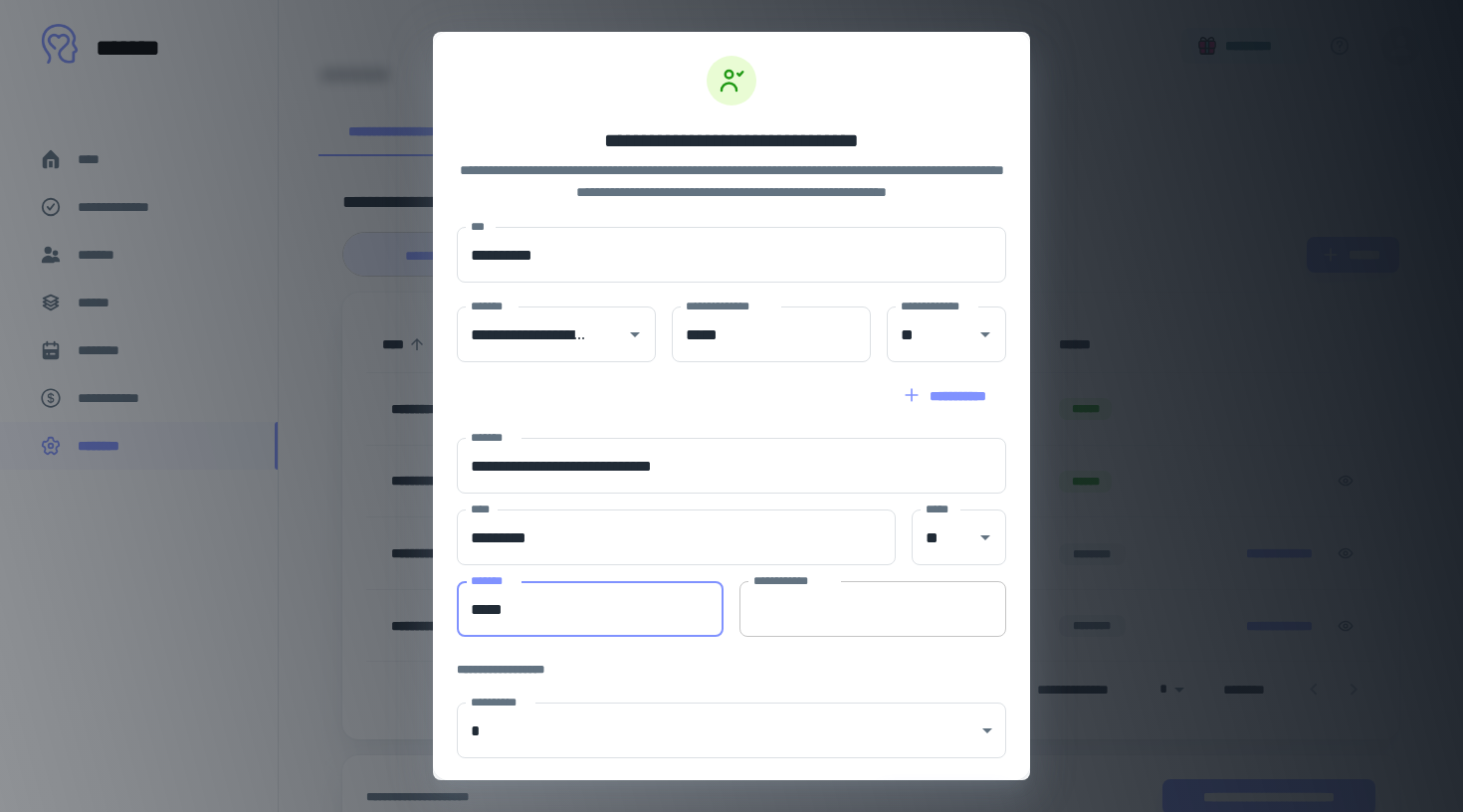 type on "*****" 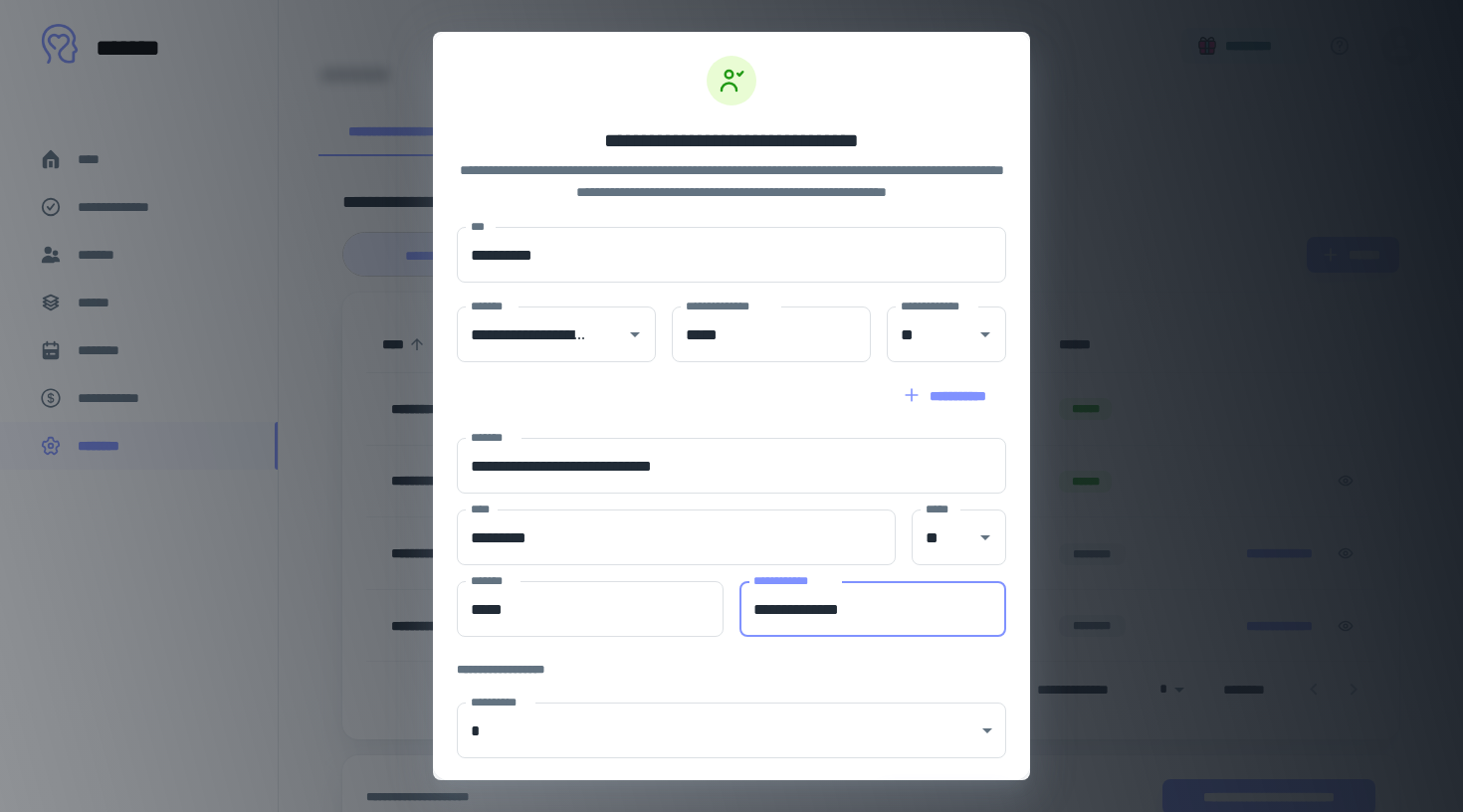paste 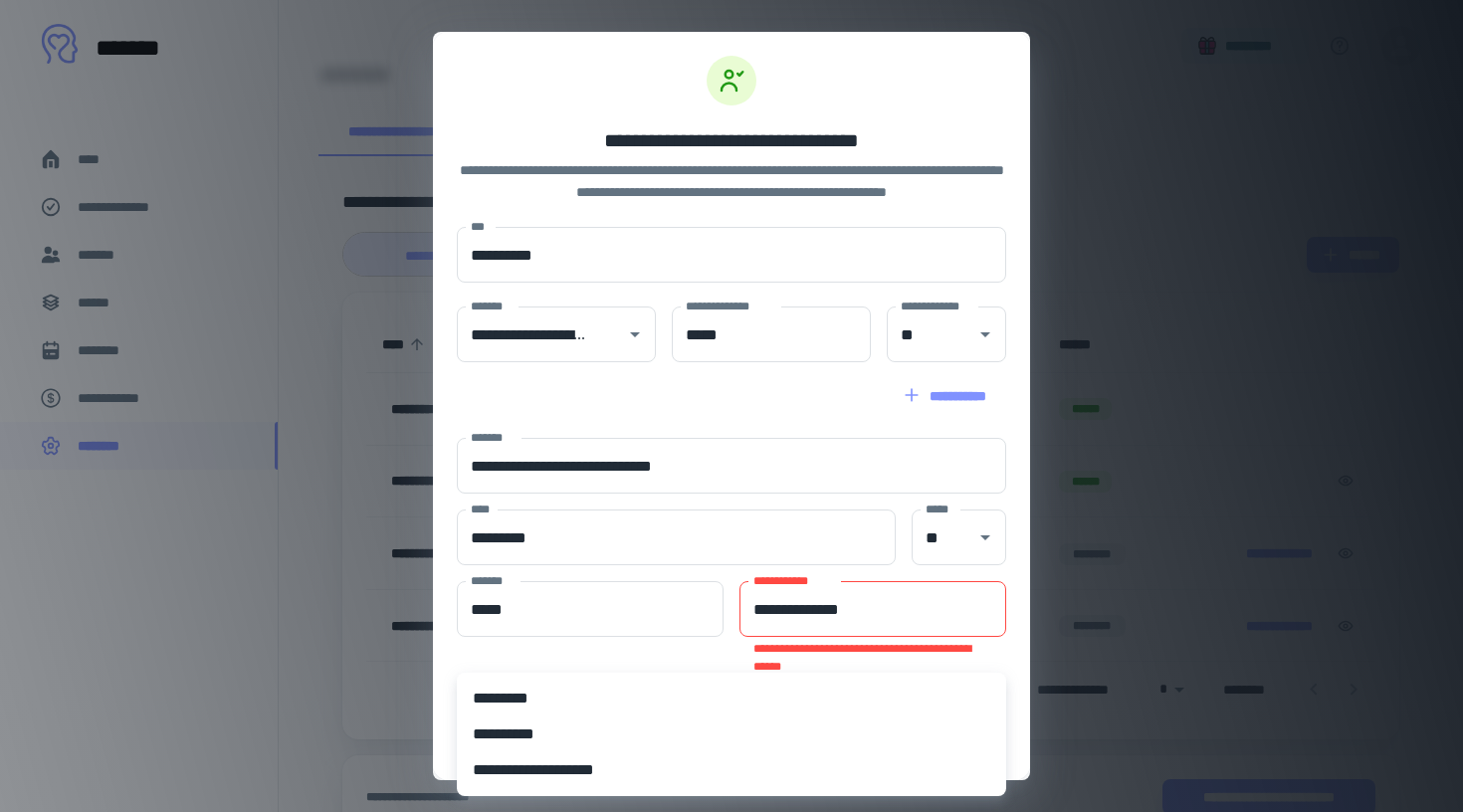 click on "**********" at bounding box center (732, 347) 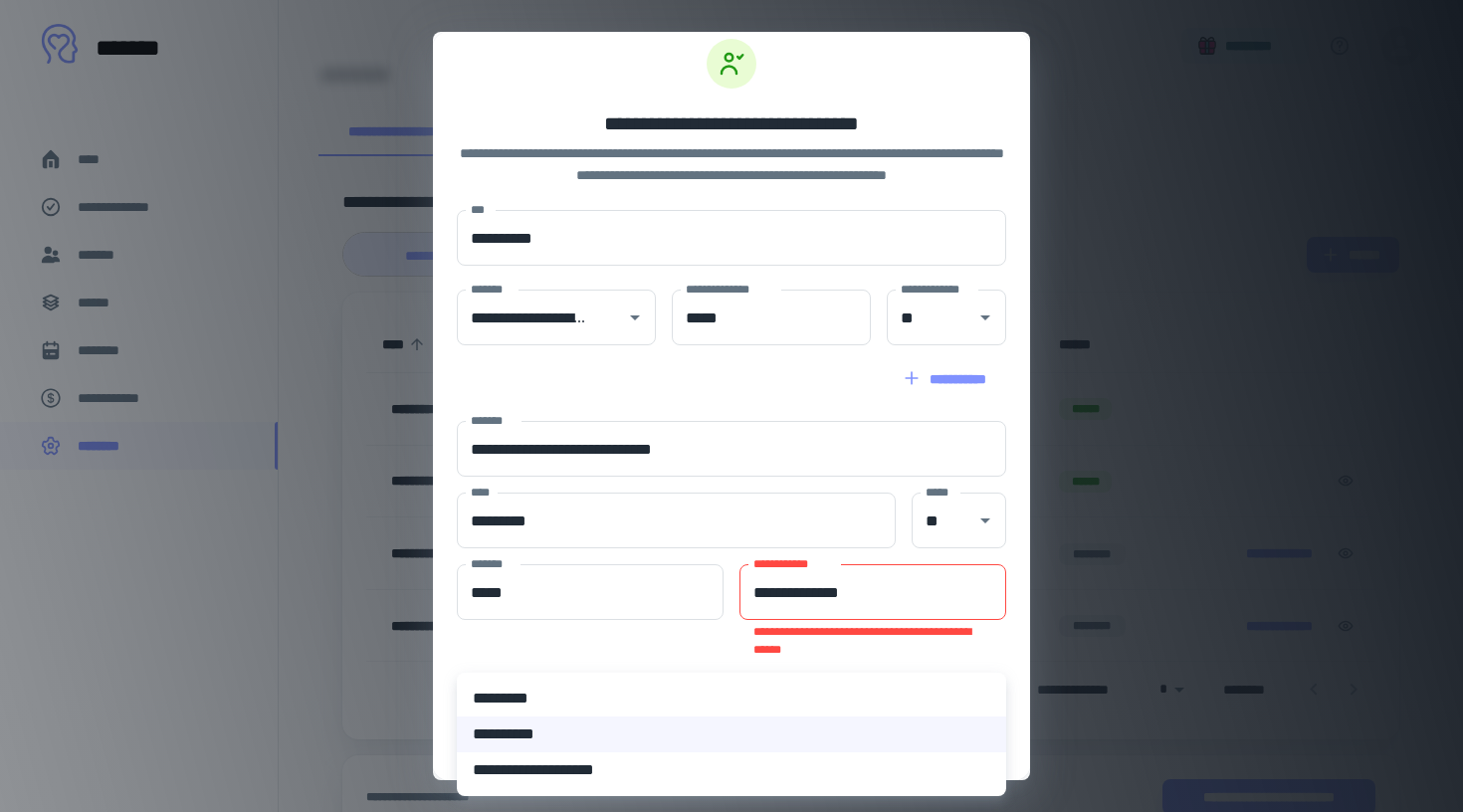 click on "**********" at bounding box center [732, 347] 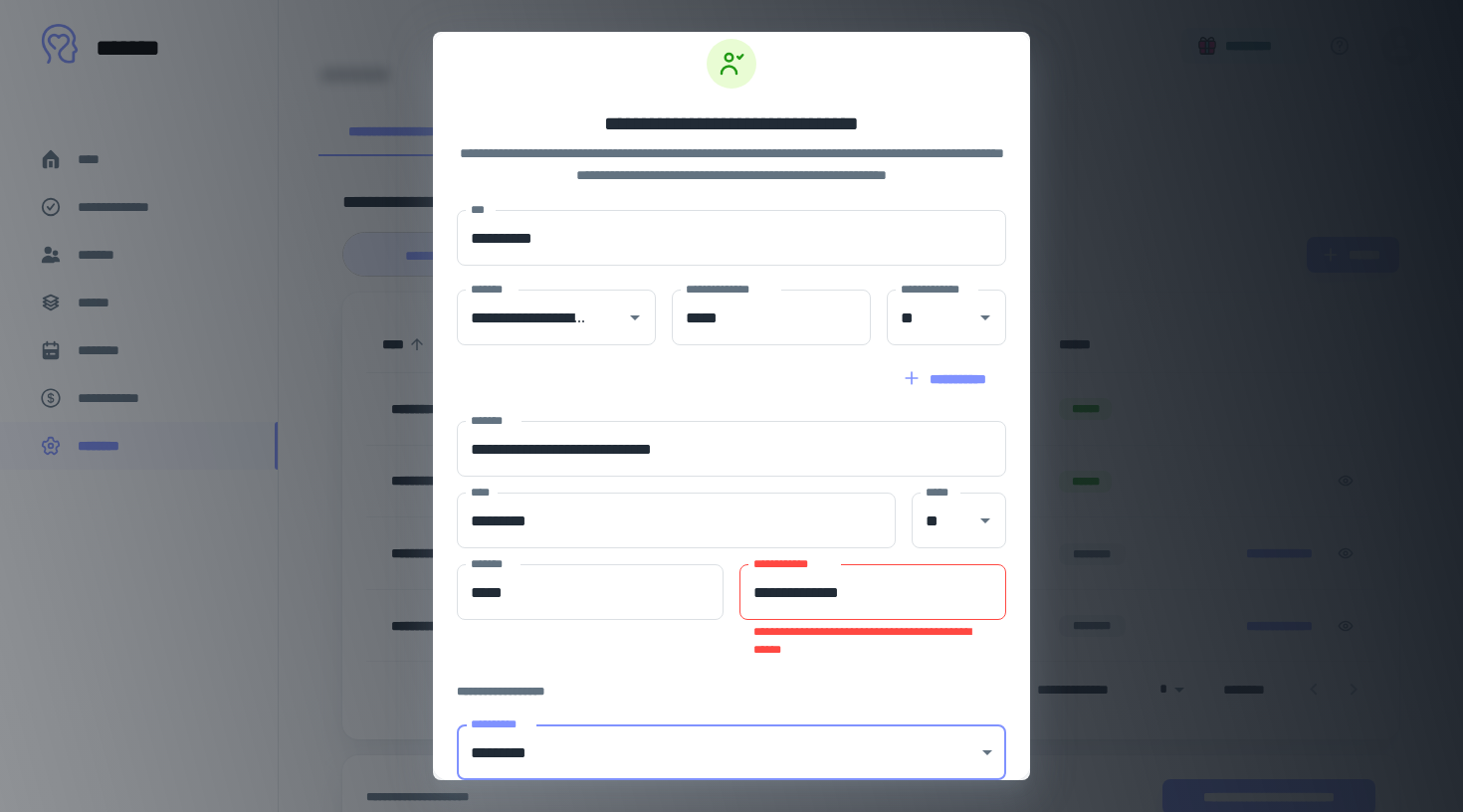 click on "**********" at bounding box center [873, 592] 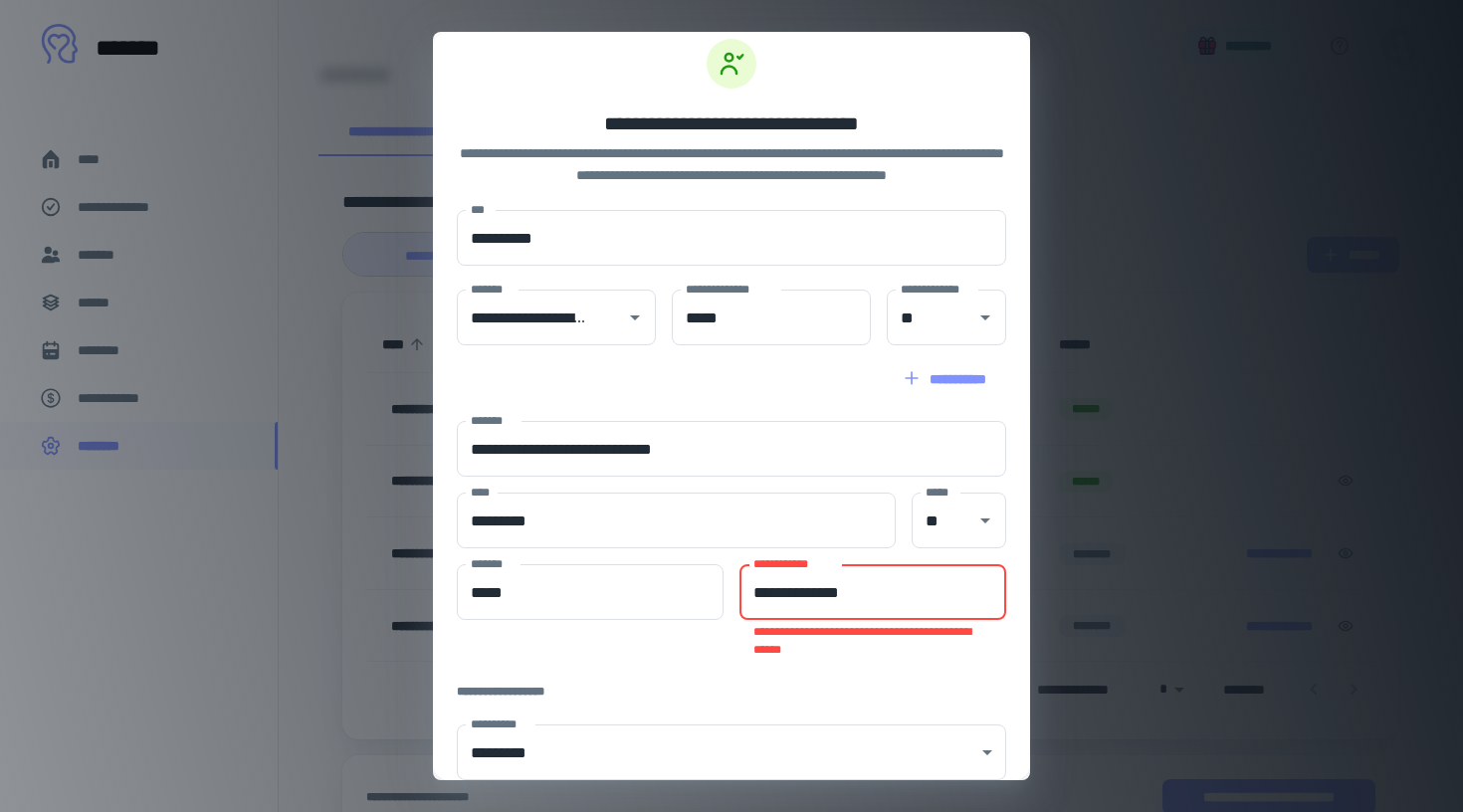 type on "**********" 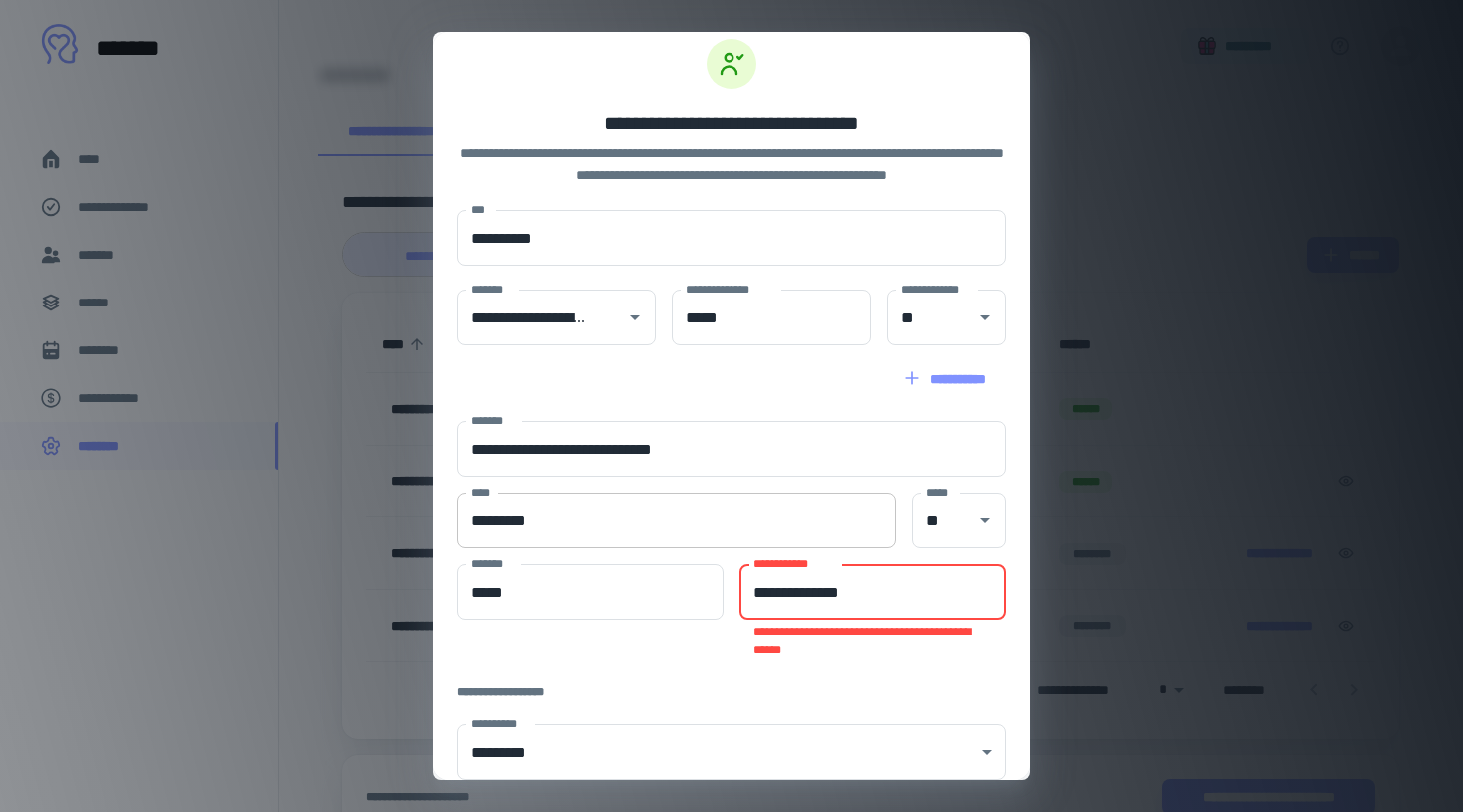 click on "*********" at bounding box center [676, 520] 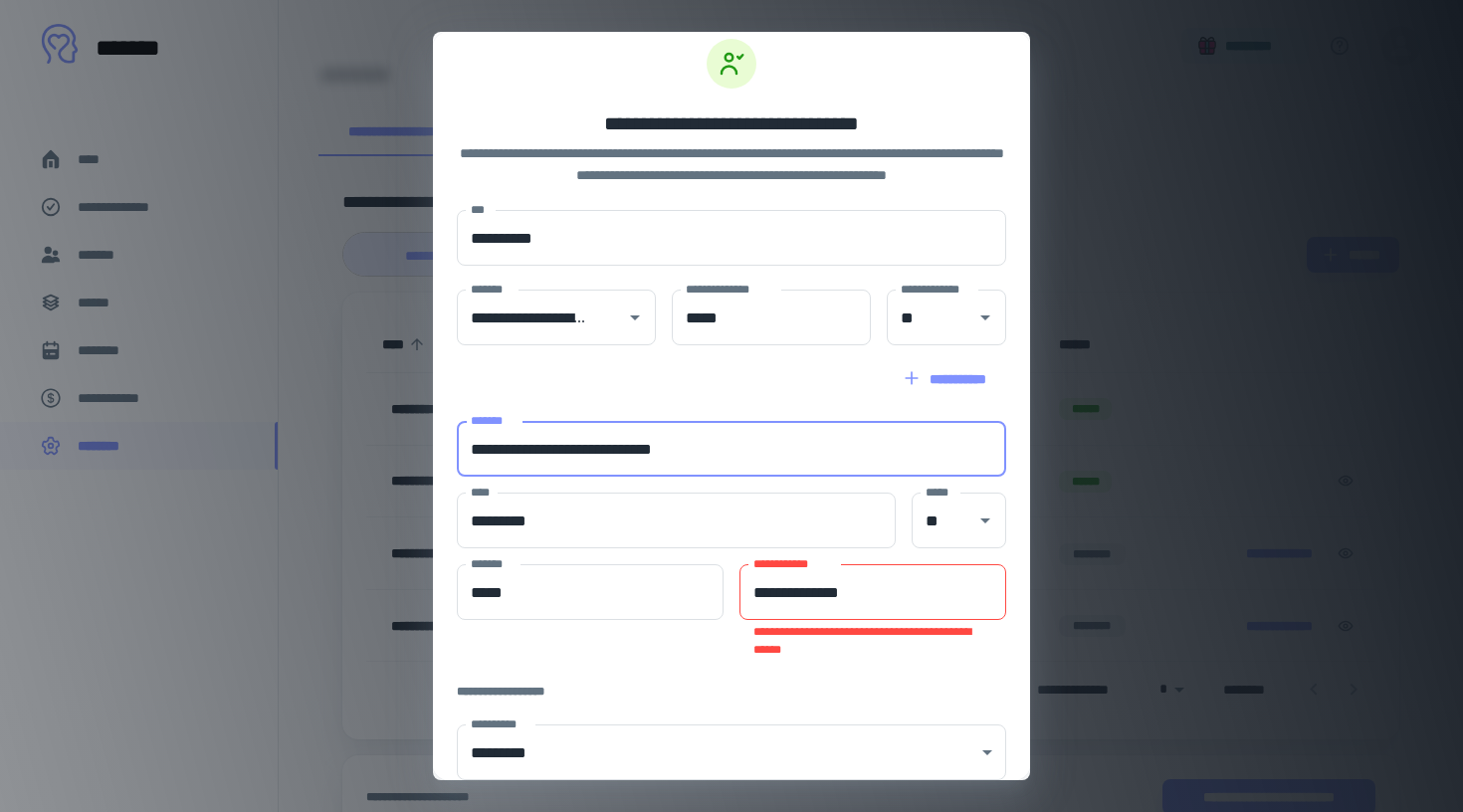 click on "**********" at bounding box center (732, 449) 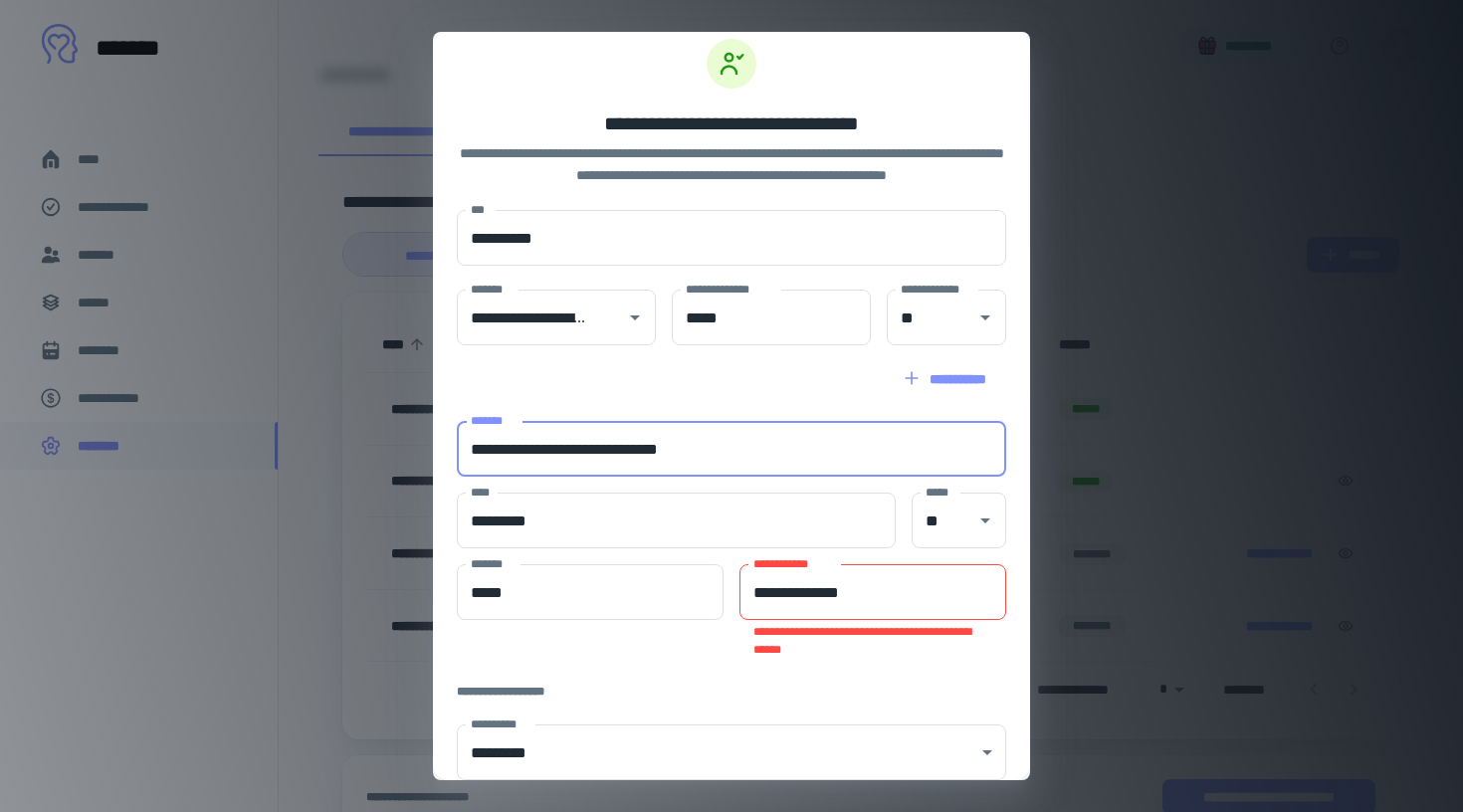 paste on "**********" 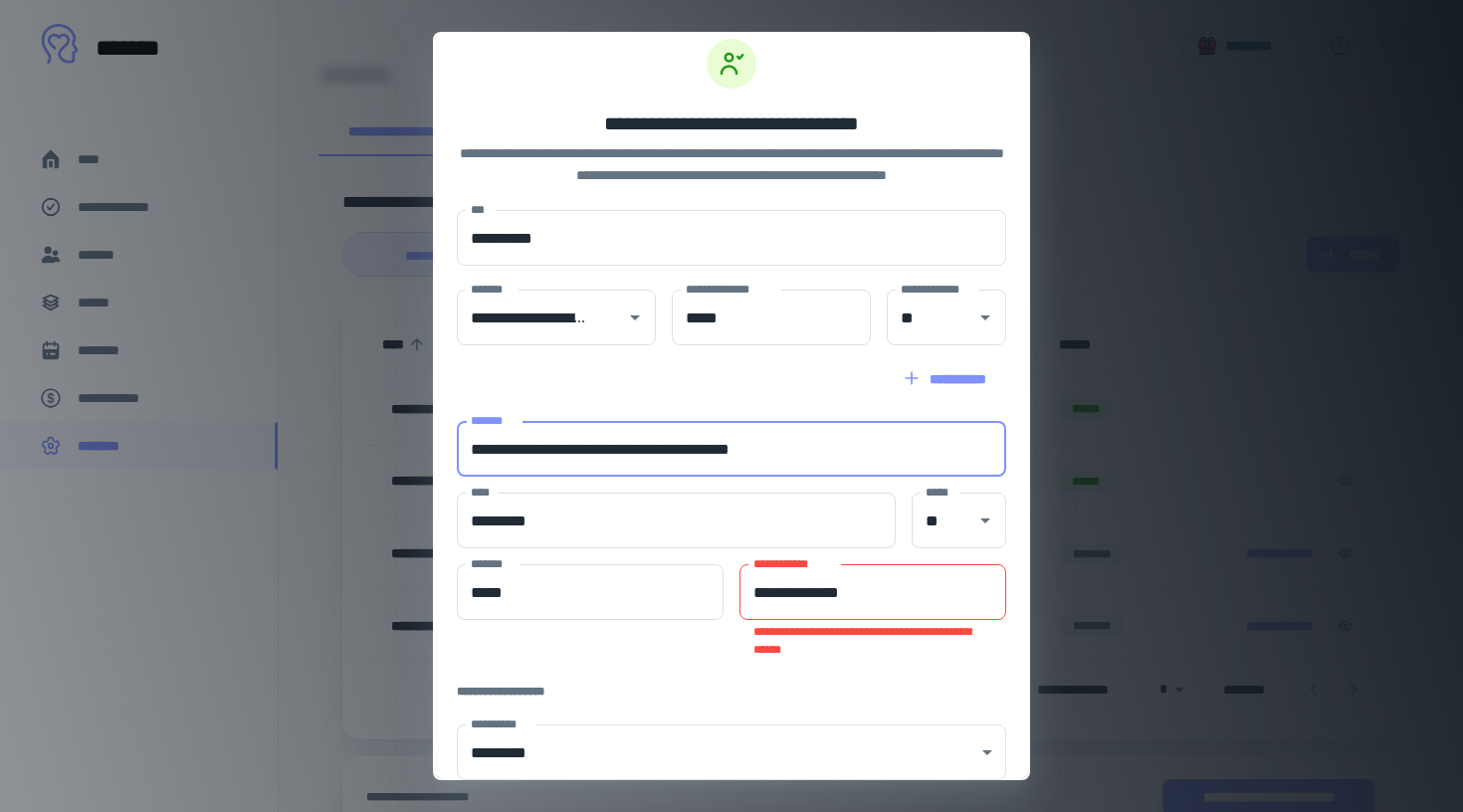 type on "**********" 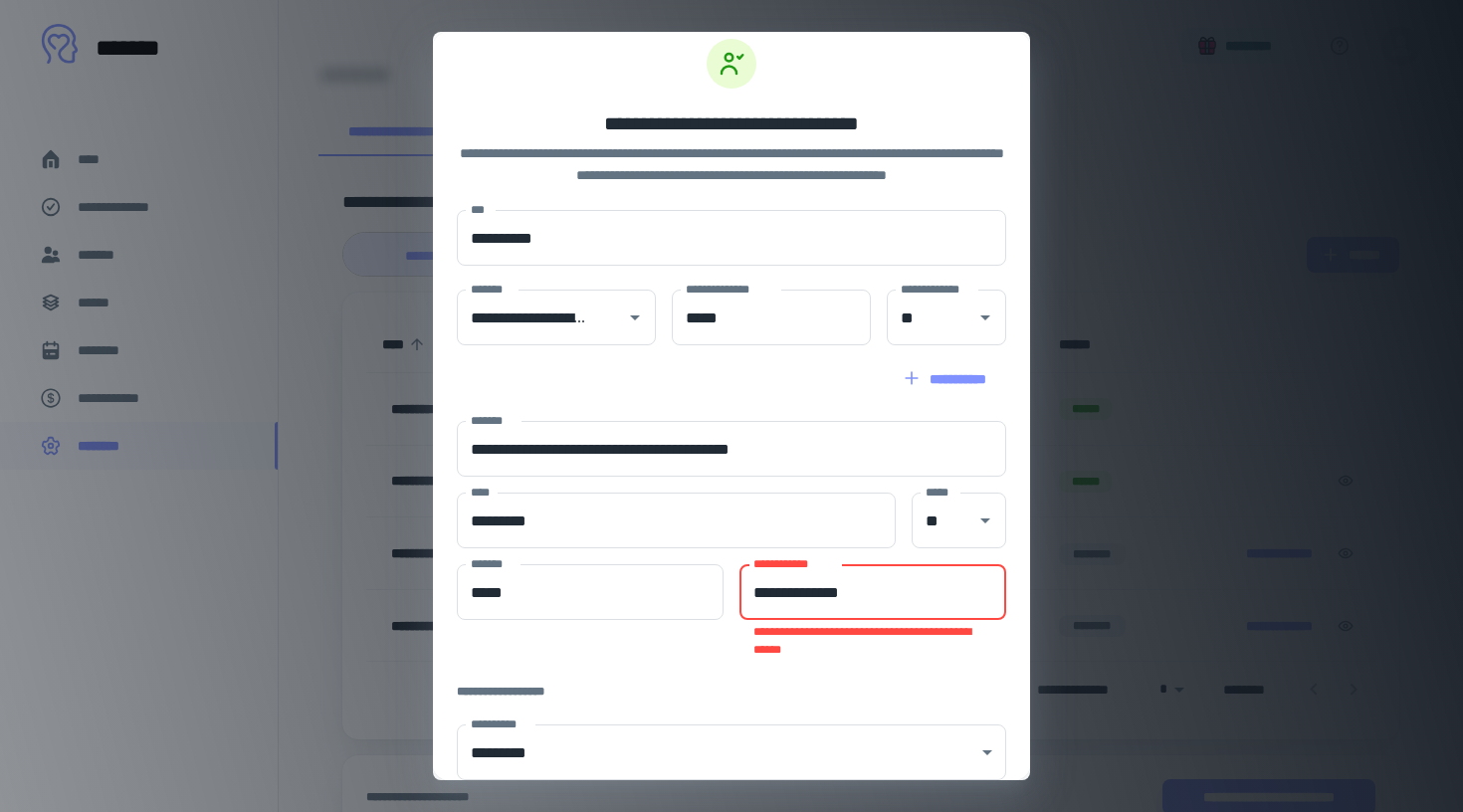 type on "**********" 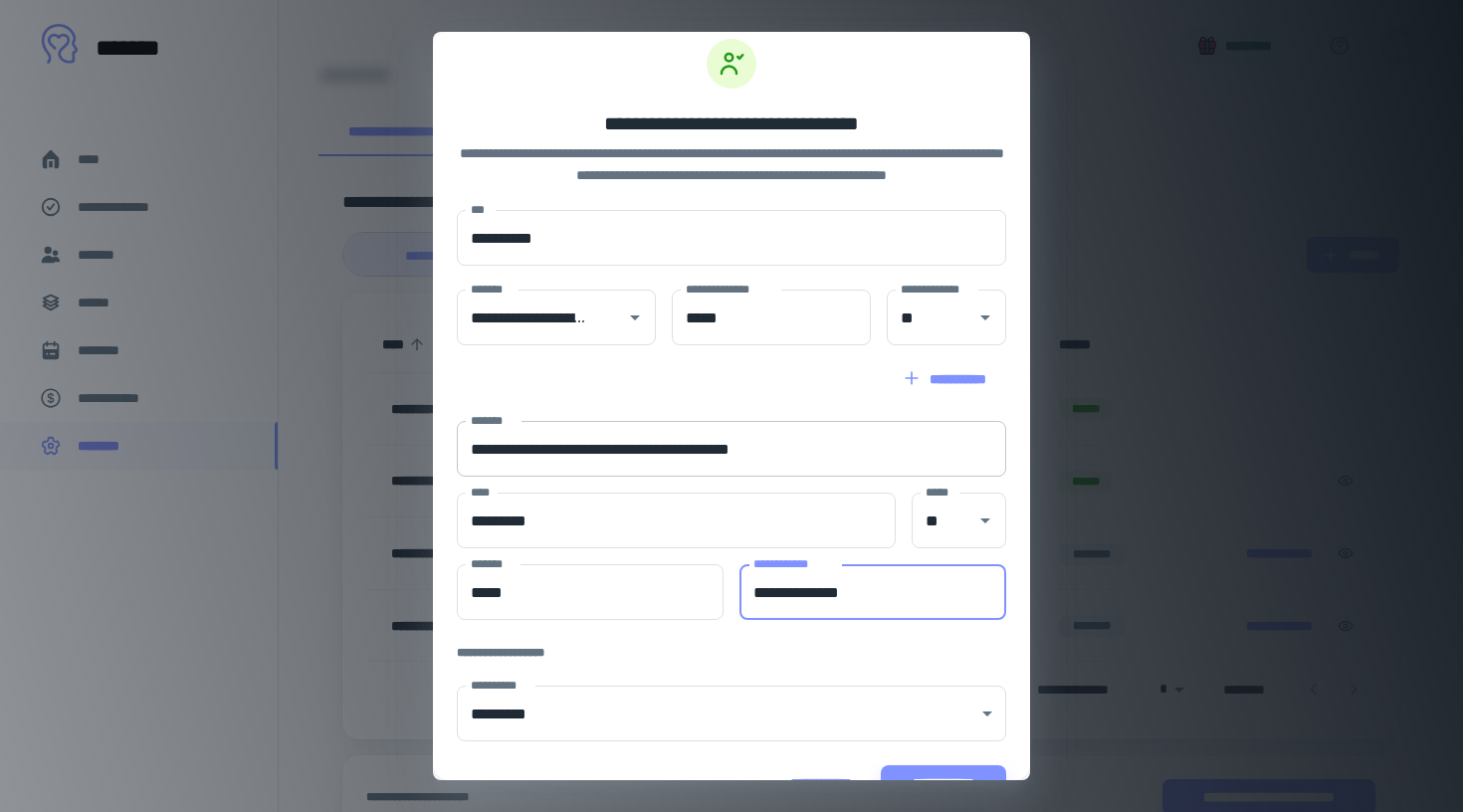 click on "**********" at bounding box center [732, 449] 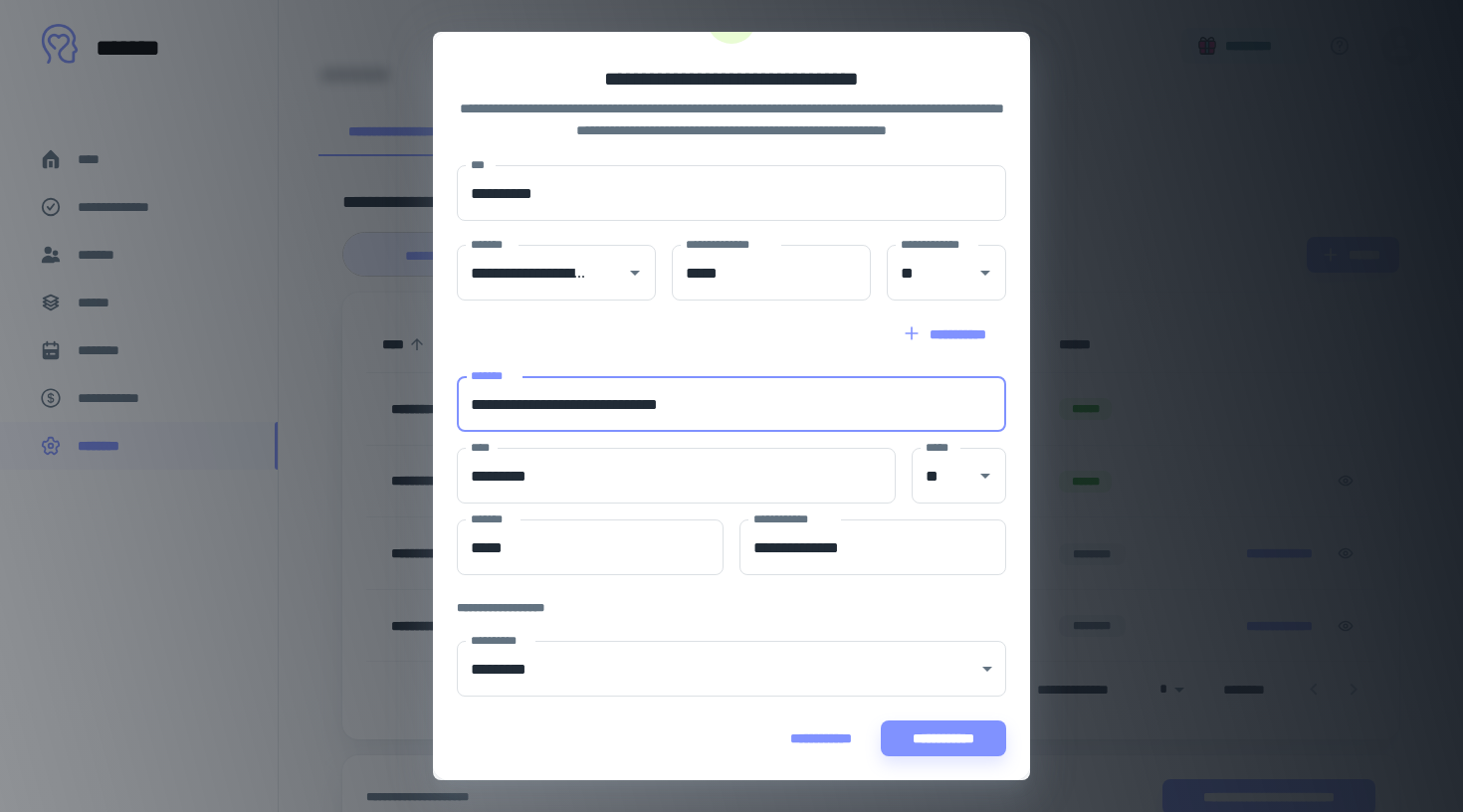 scroll, scrollTop: 62, scrollLeft: 0, axis: vertical 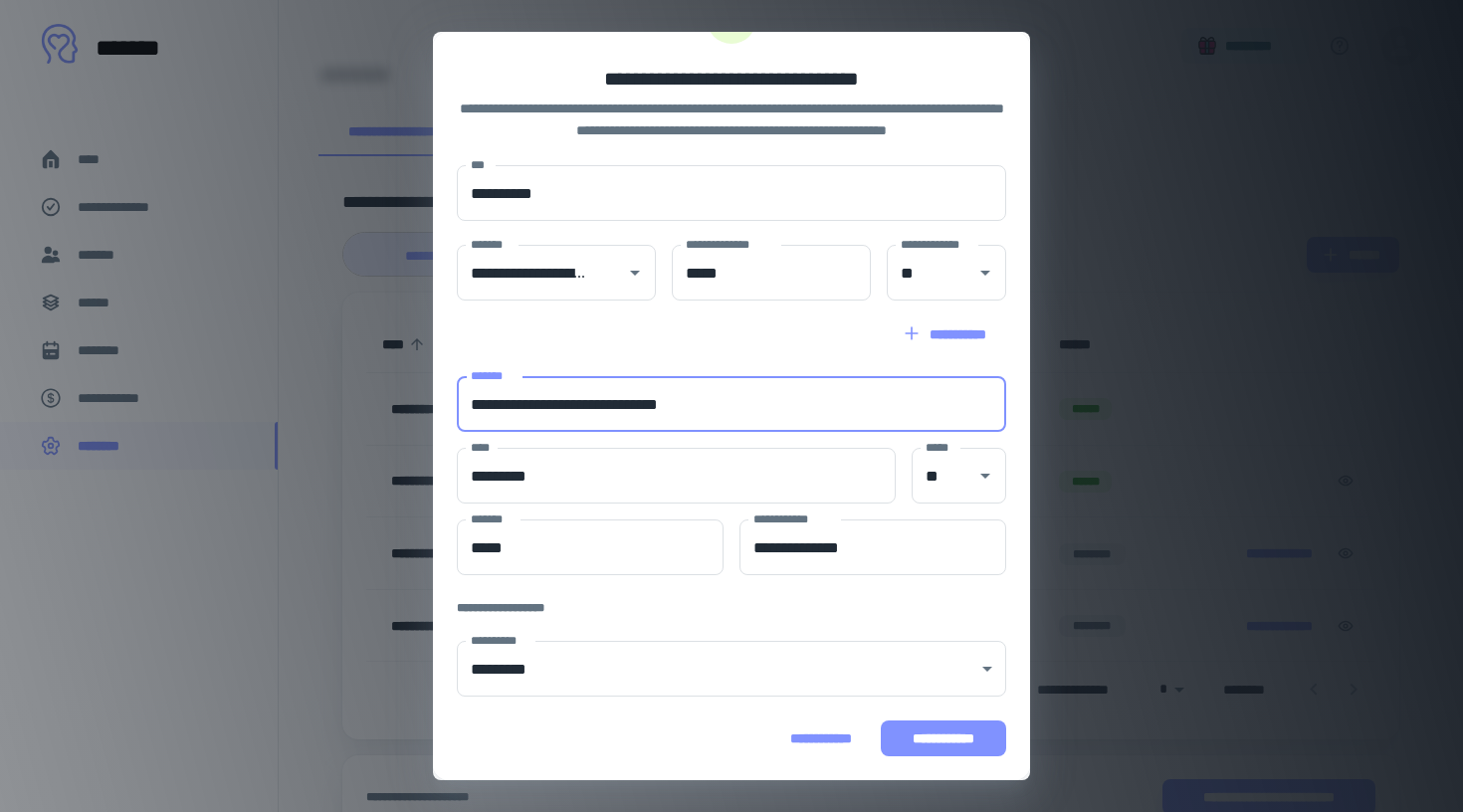 type on "**********" 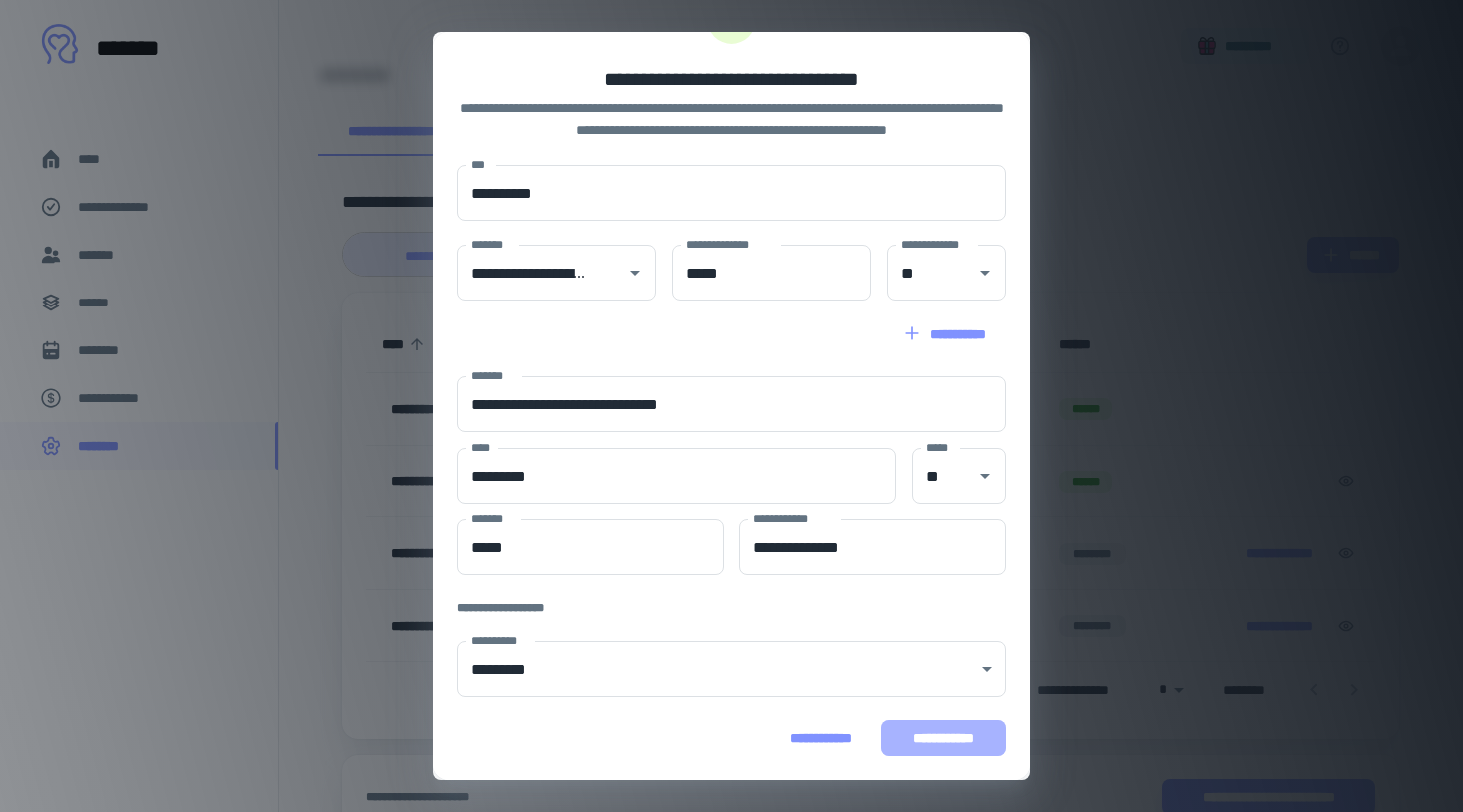 click on "**********" at bounding box center (943, 738) 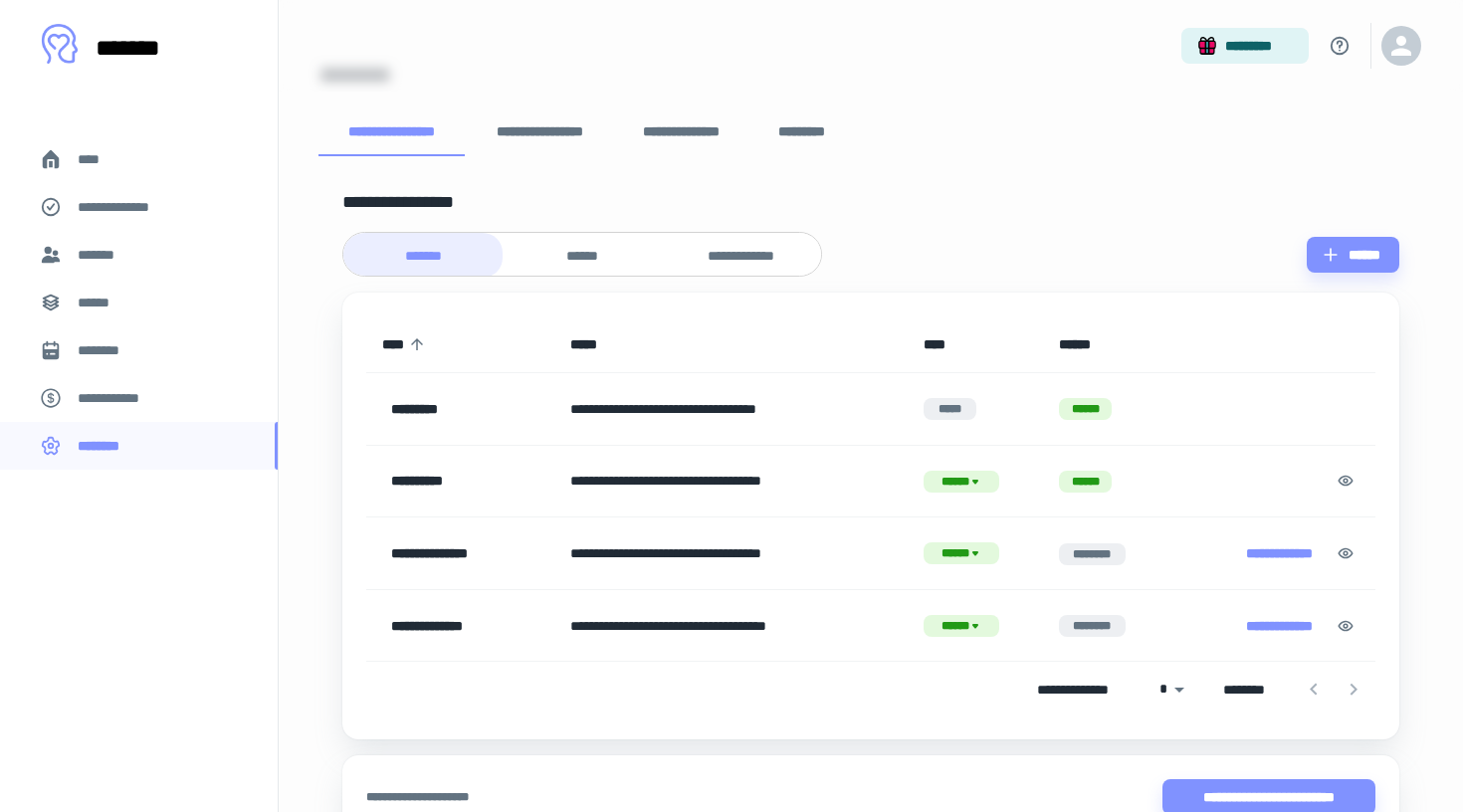 click on "*******" at bounding box center (138, 255) 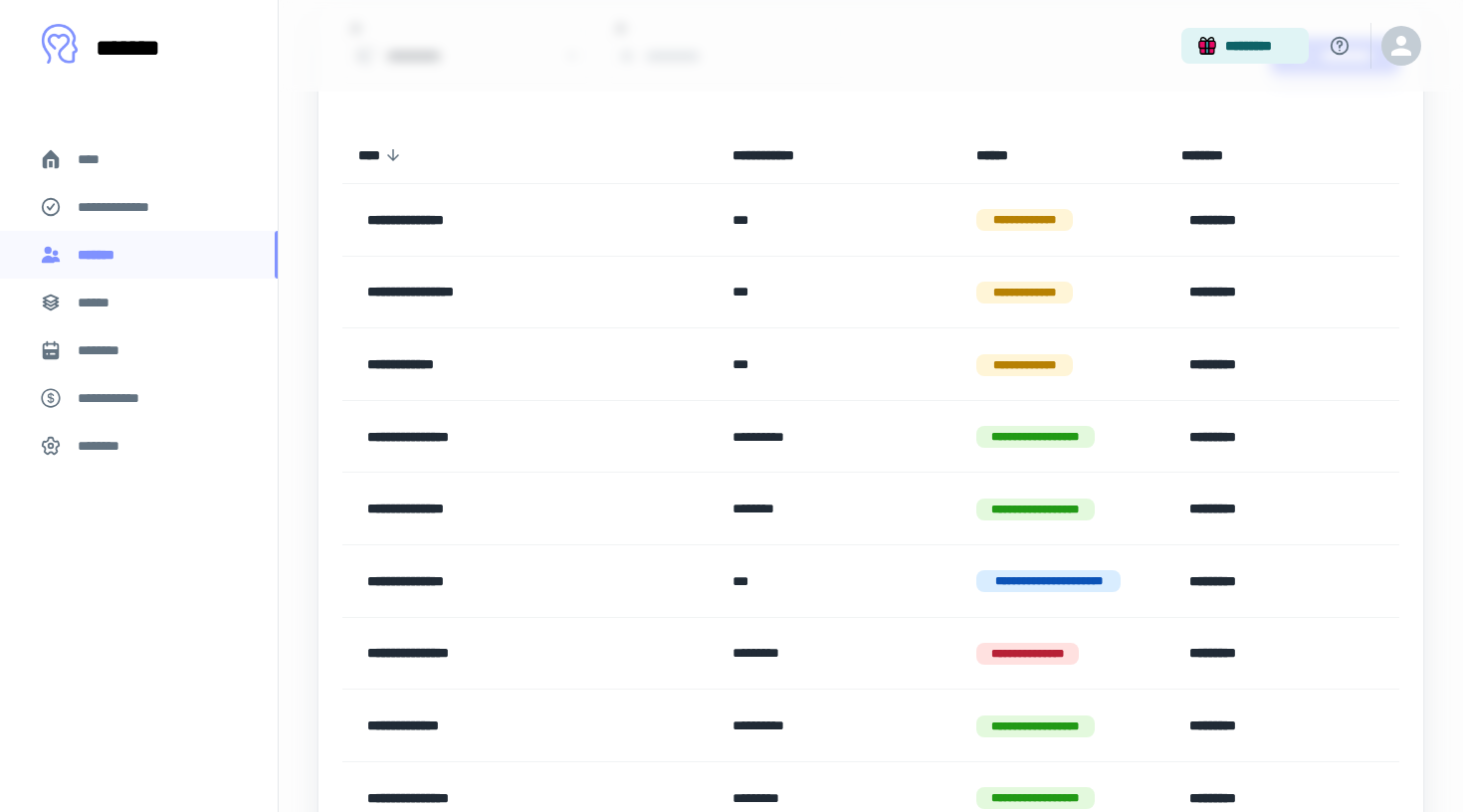 scroll, scrollTop: 800, scrollLeft: 0, axis: vertical 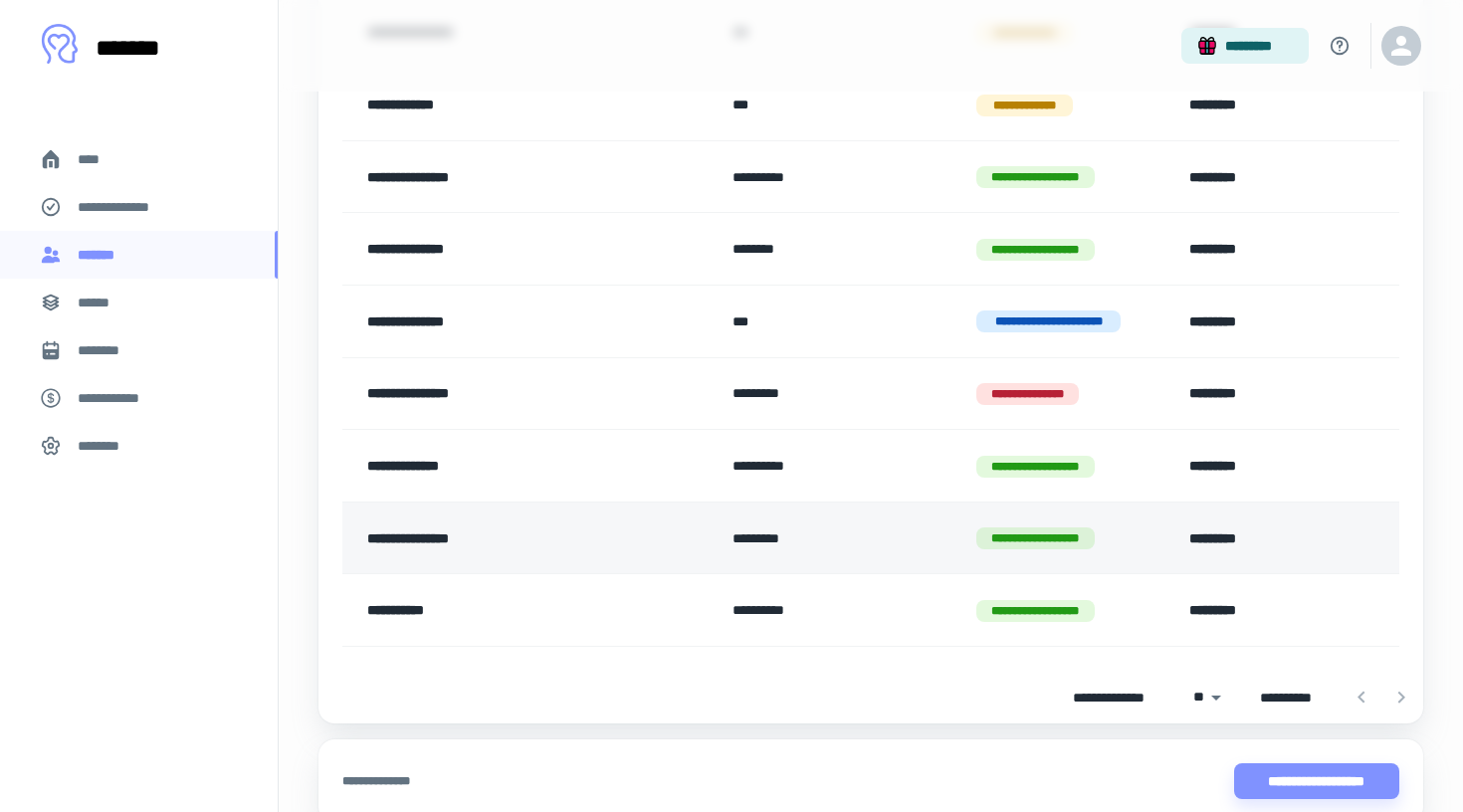 click on "*********" at bounding box center (1282, 537) 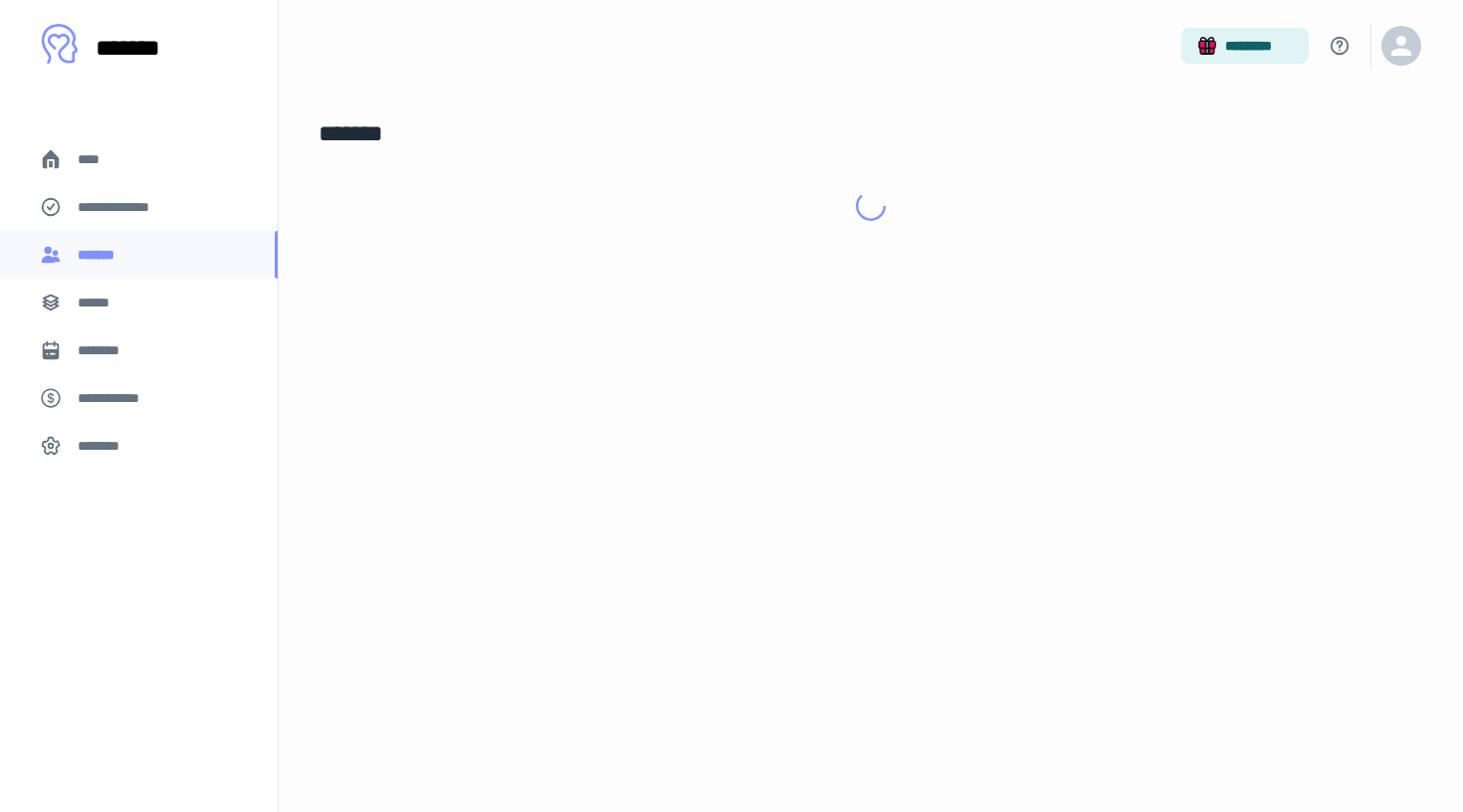 scroll, scrollTop: 0, scrollLeft: 0, axis: both 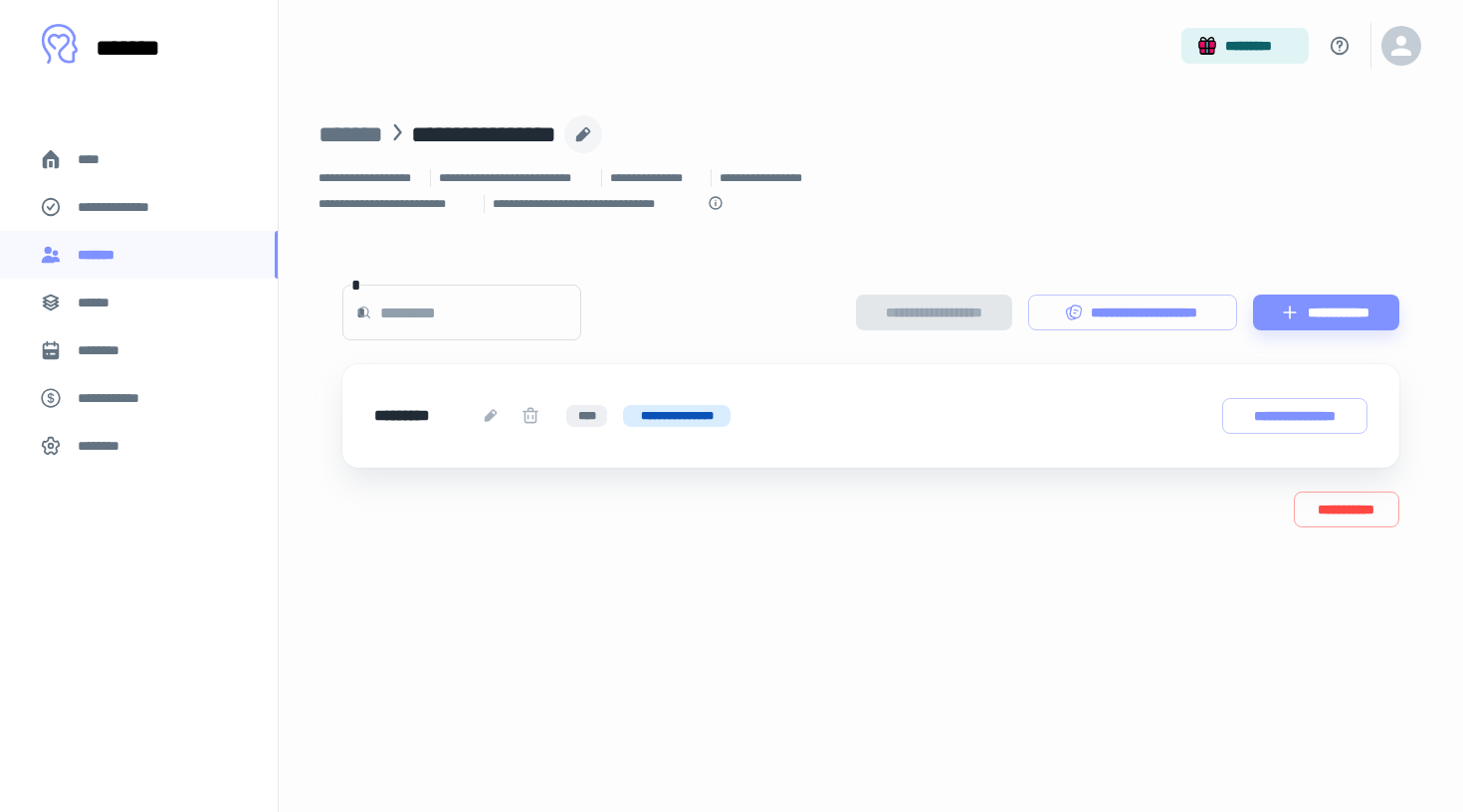 click 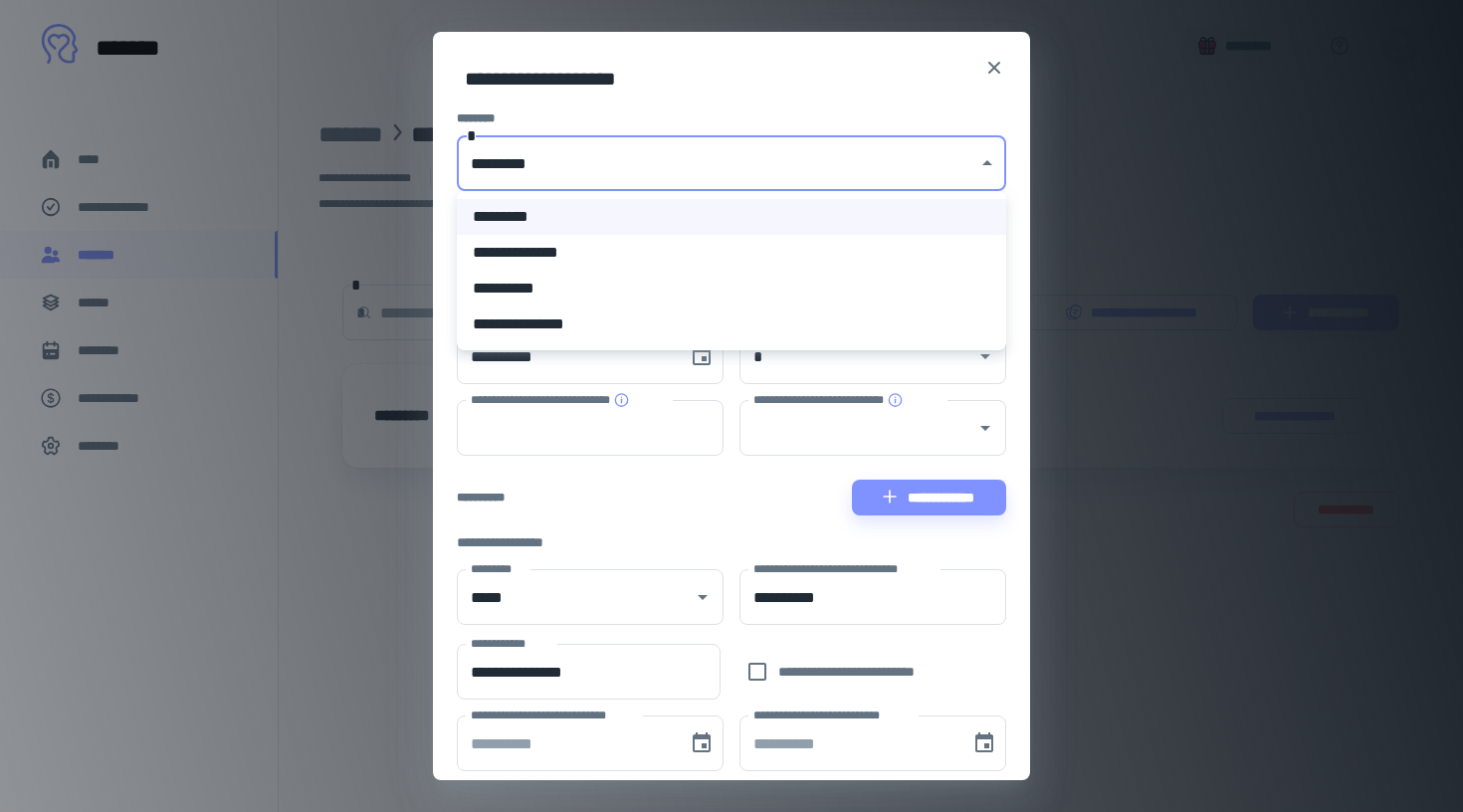click on "**********" at bounding box center [732, 406] 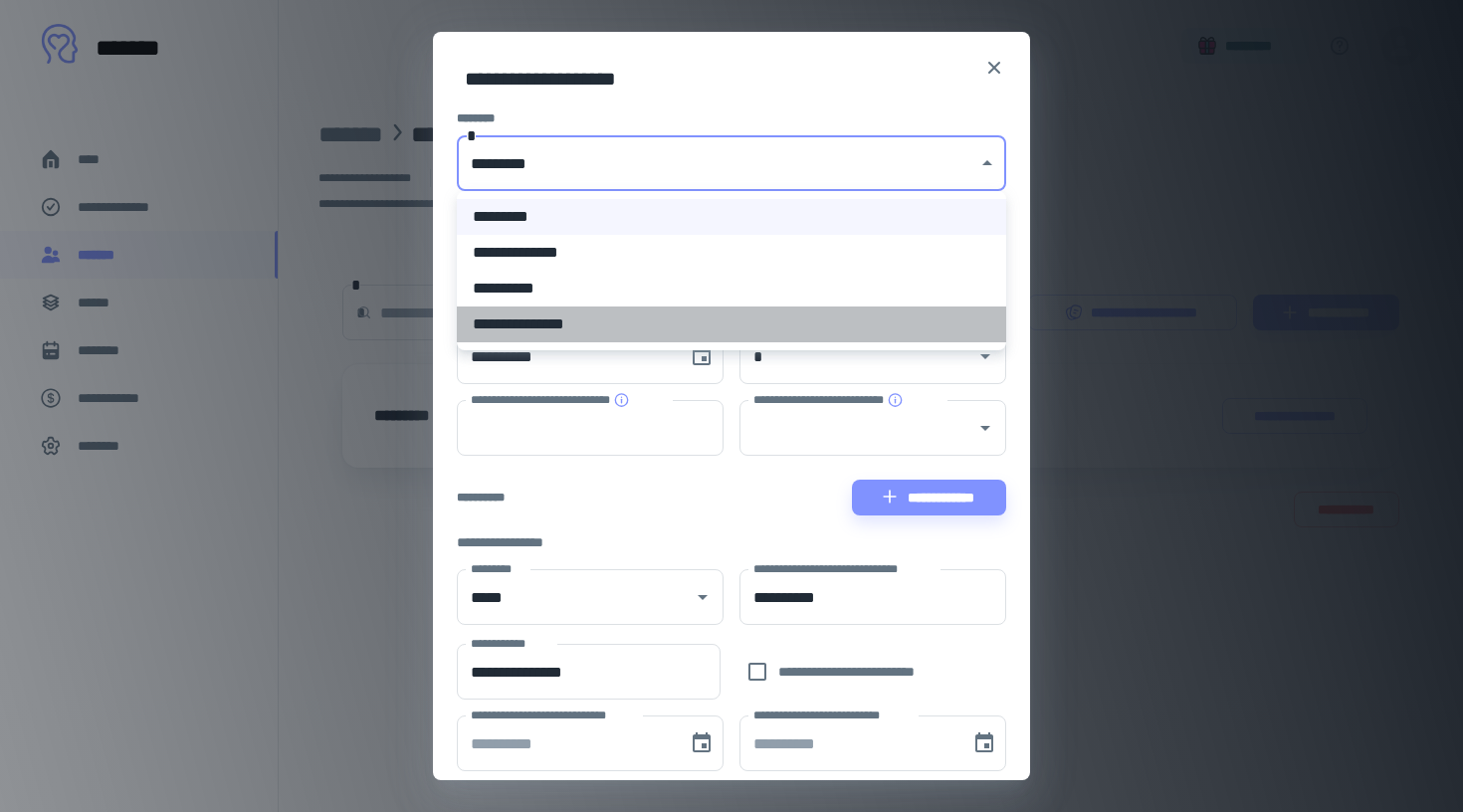 click on "**********" at bounding box center (732, 324) 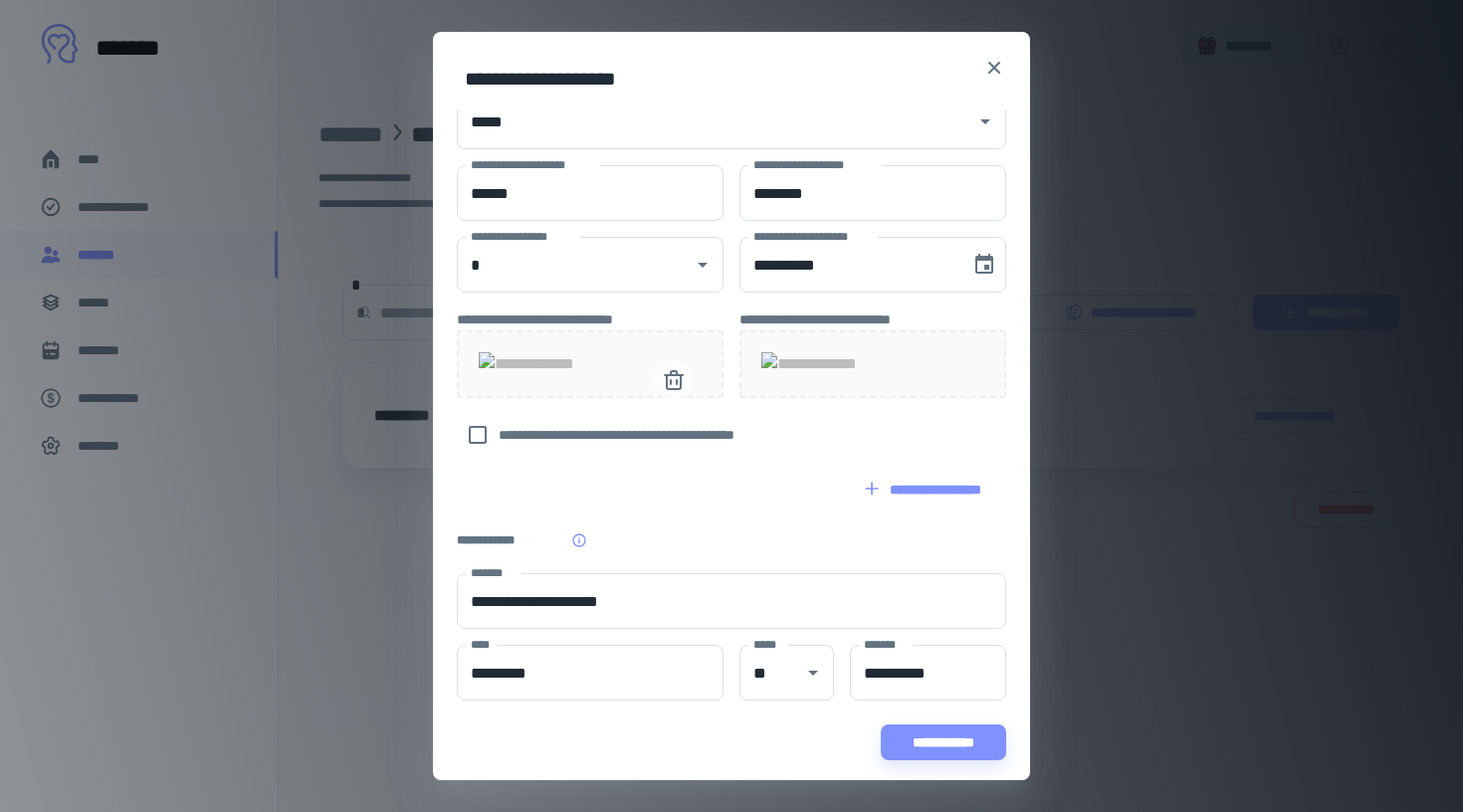 scroll, scrollTop: 837, scrollLeft: 0, axis: vertical 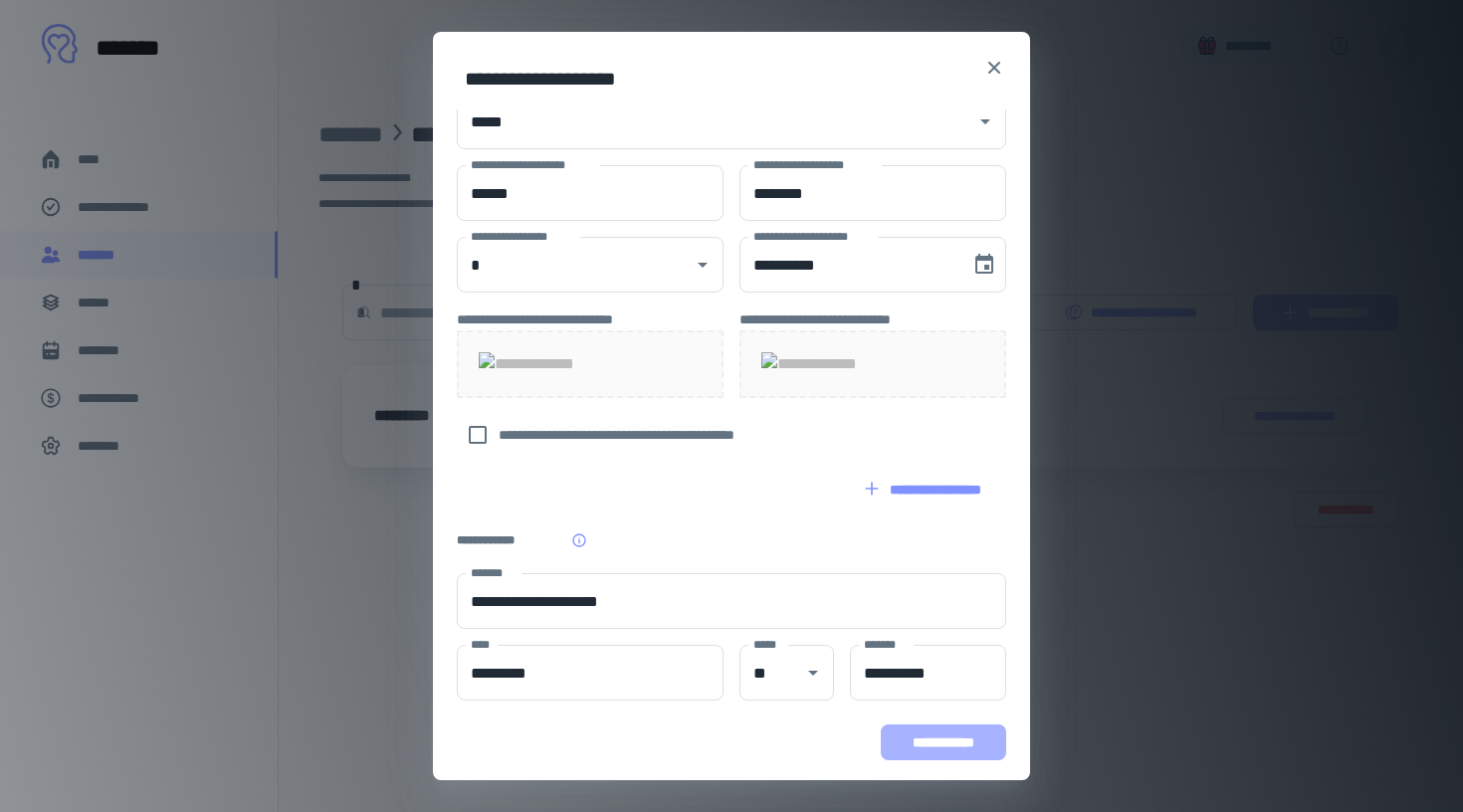 click on "**********" at bounding box center (943, 742) 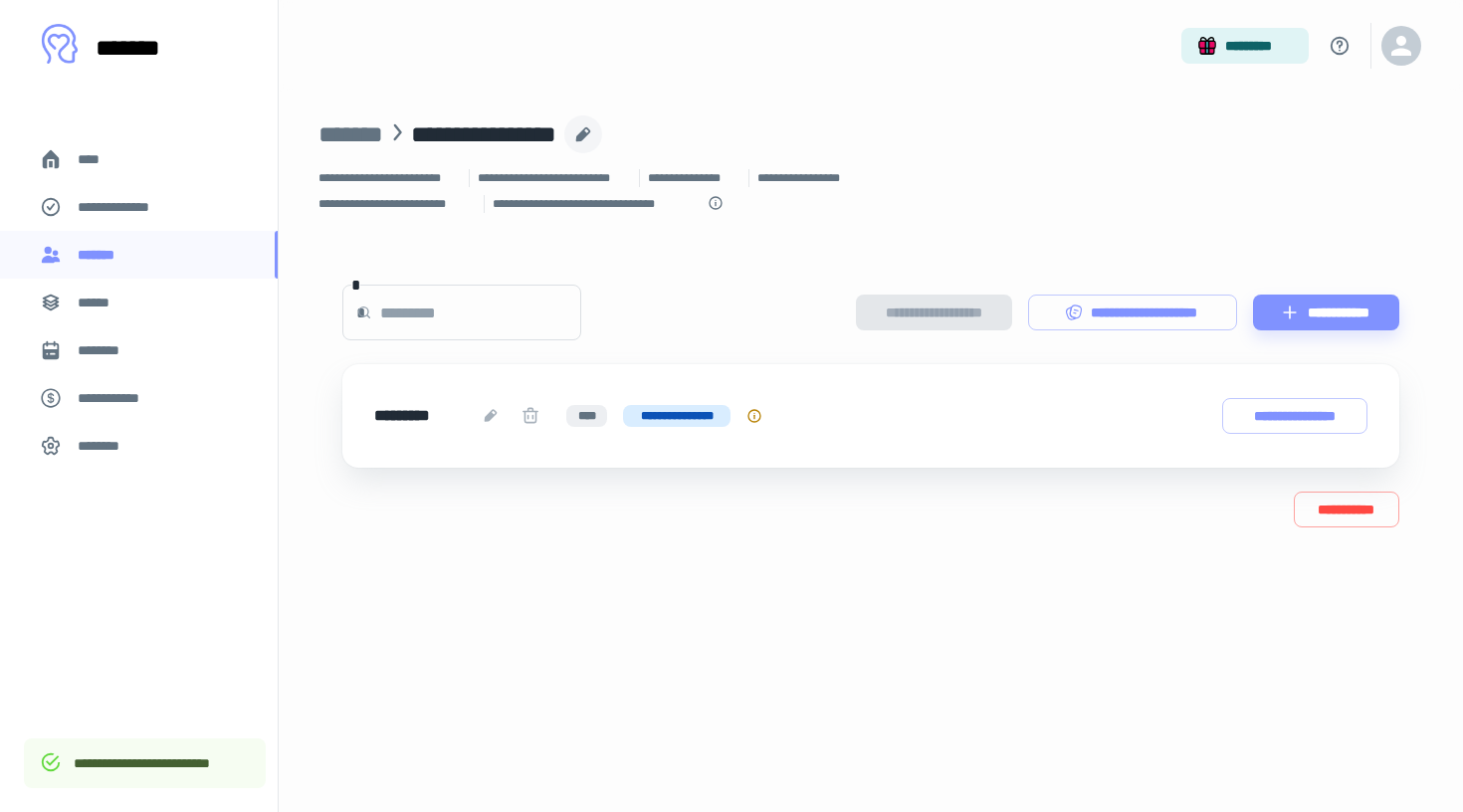 click on "****" at bounding box center [138, 159] 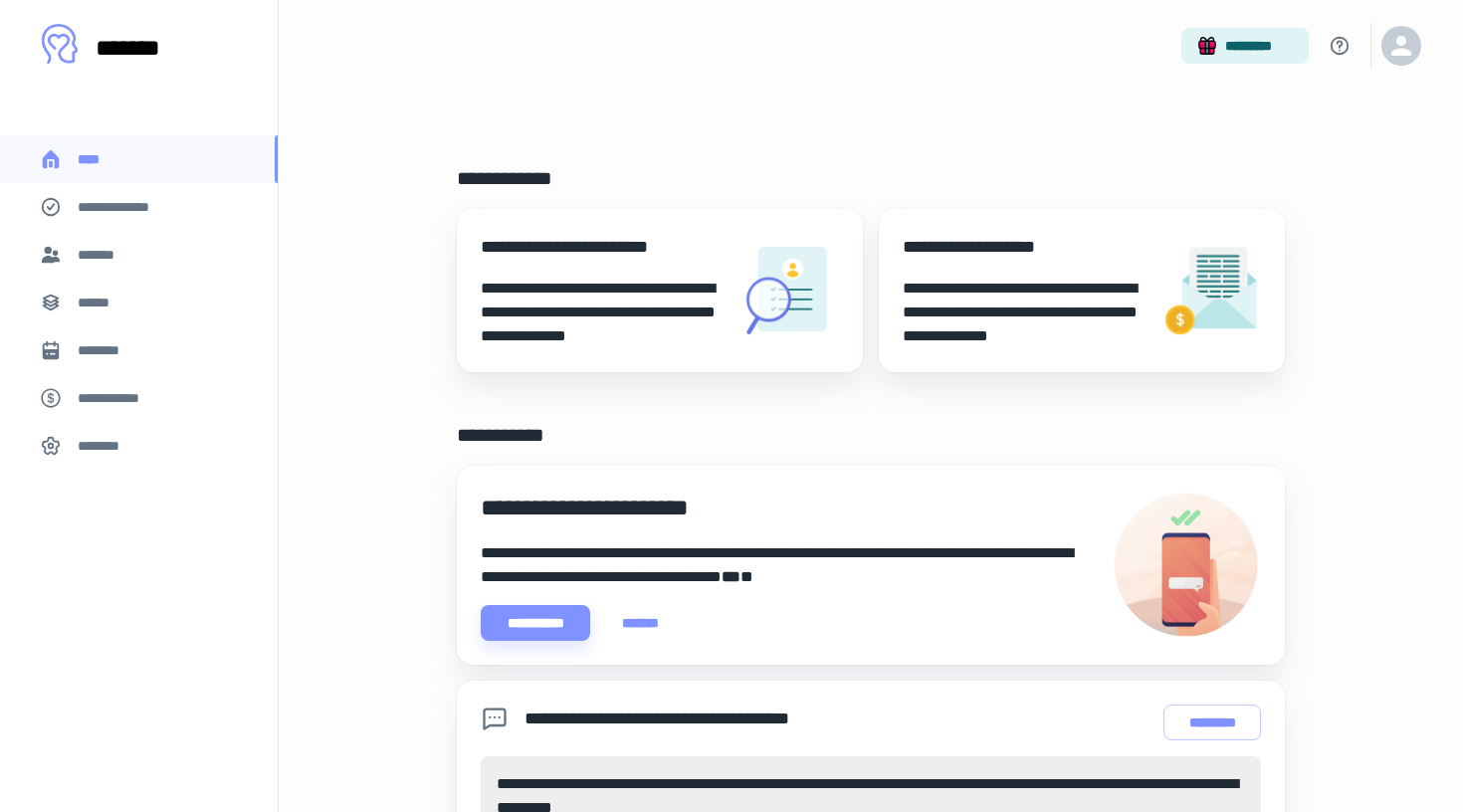 click on "*******" at bounding box center [101, 255] 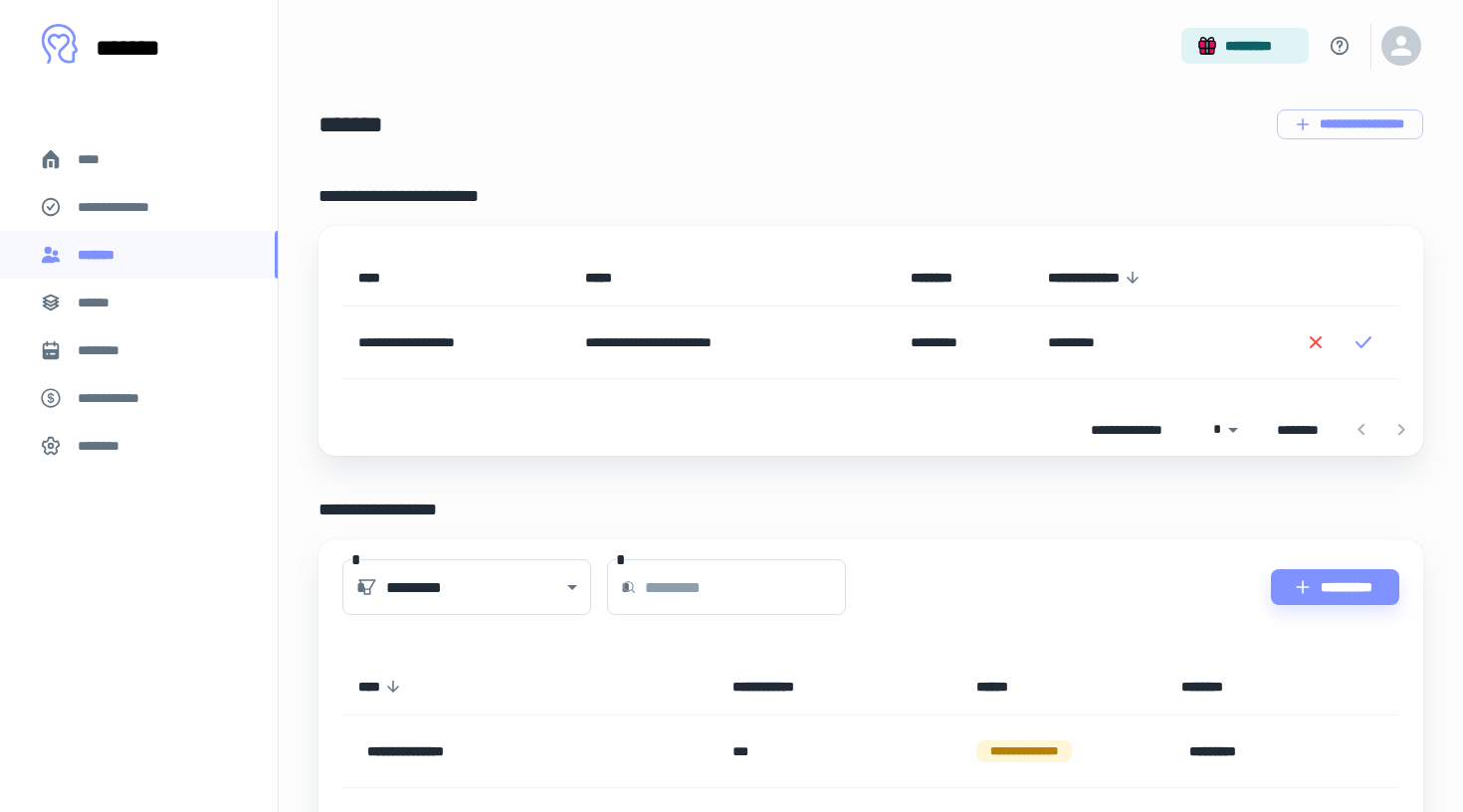 scroll, scrollTop: 6, scrollLeft: 0, axis: vertical 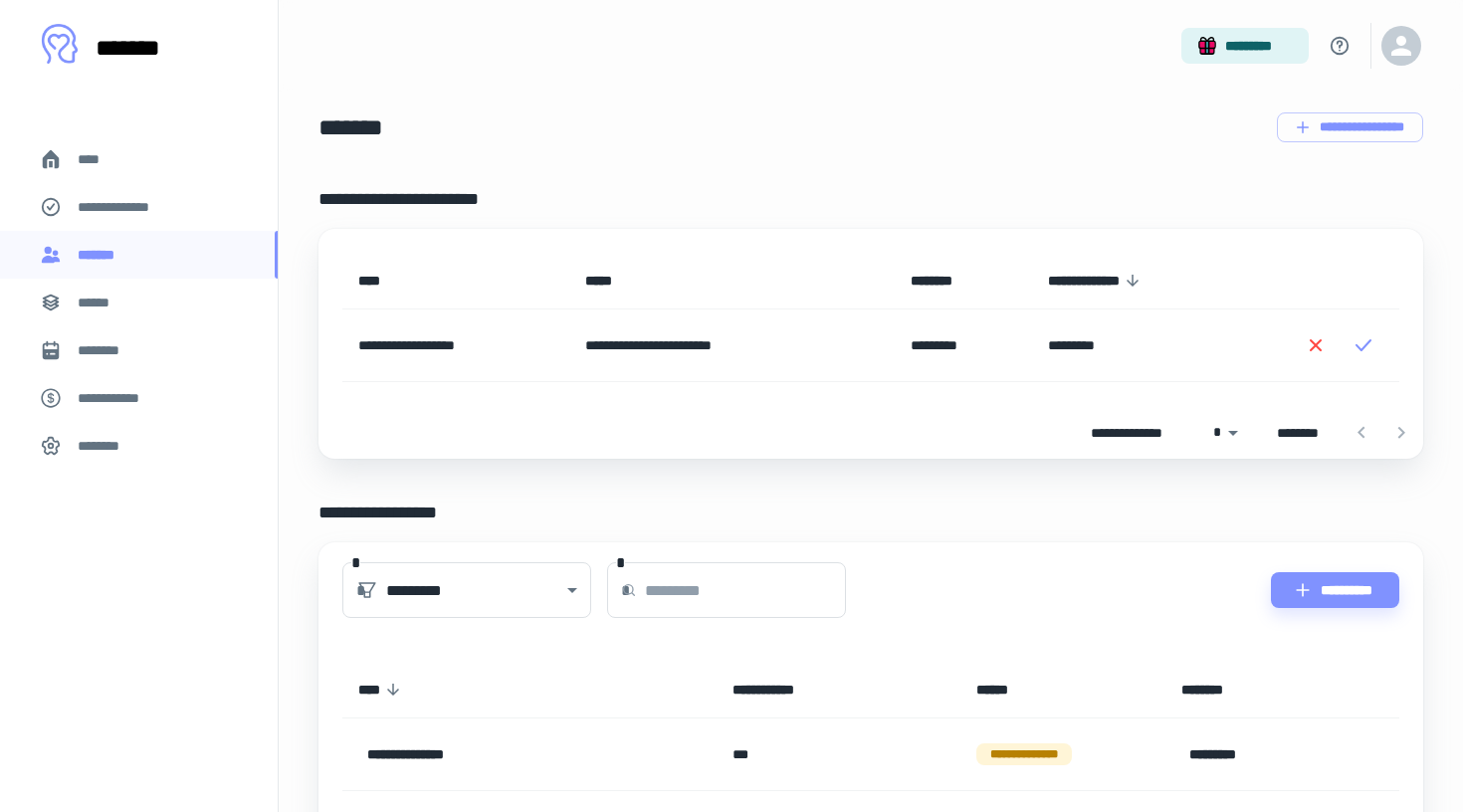 click on "**********" at bounding box center [732, 345] 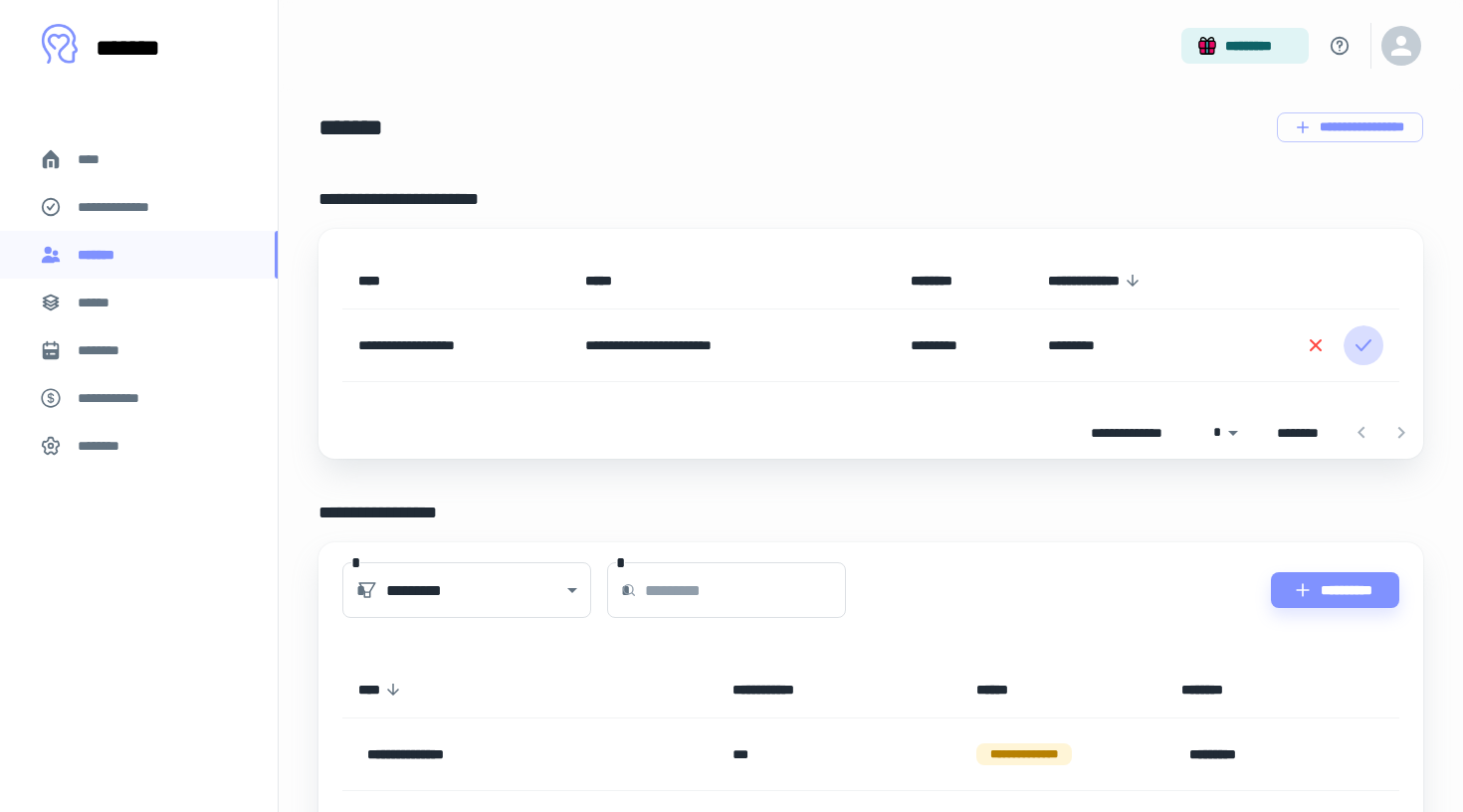 click 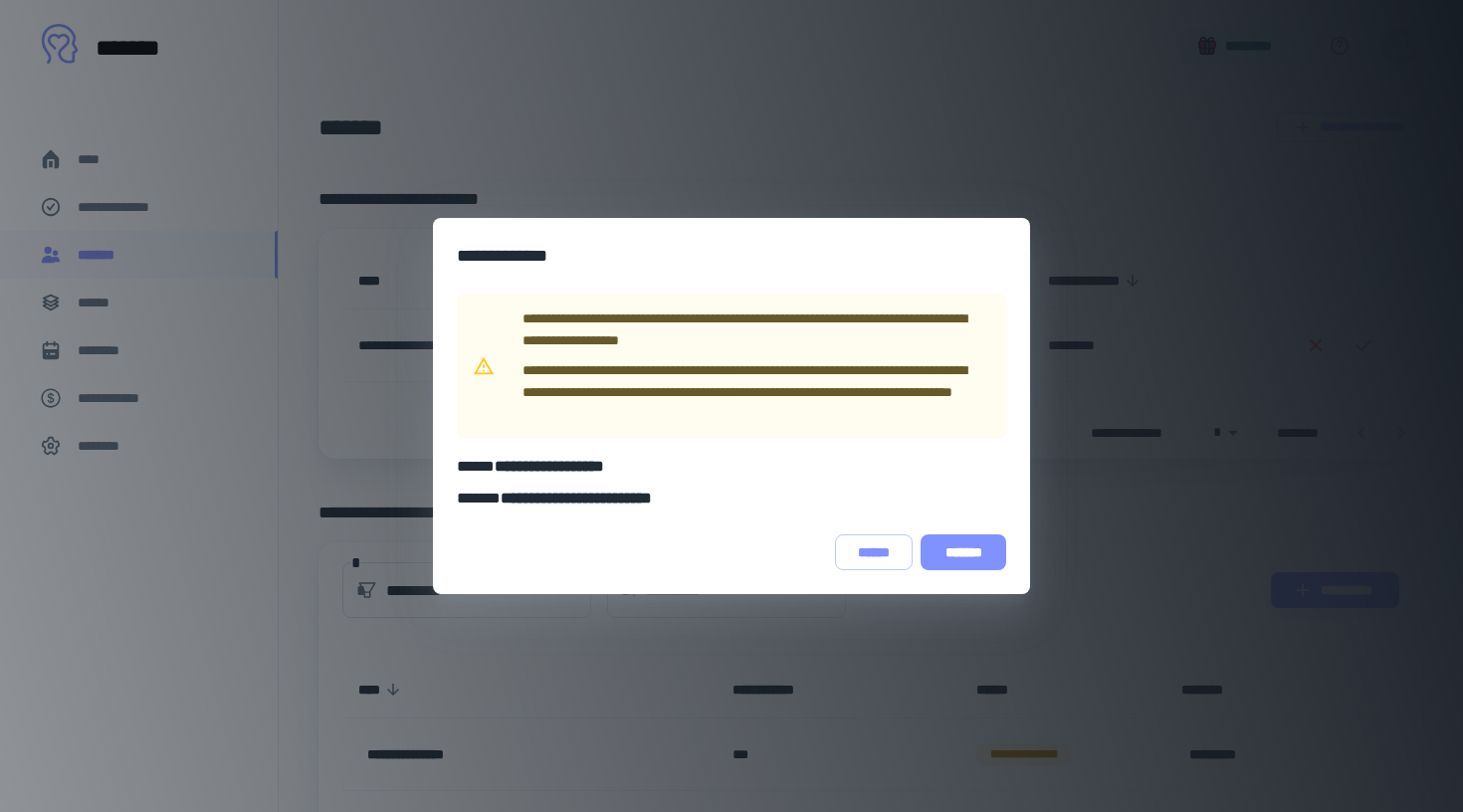 click on "*******" at bounding box center [963, 552] 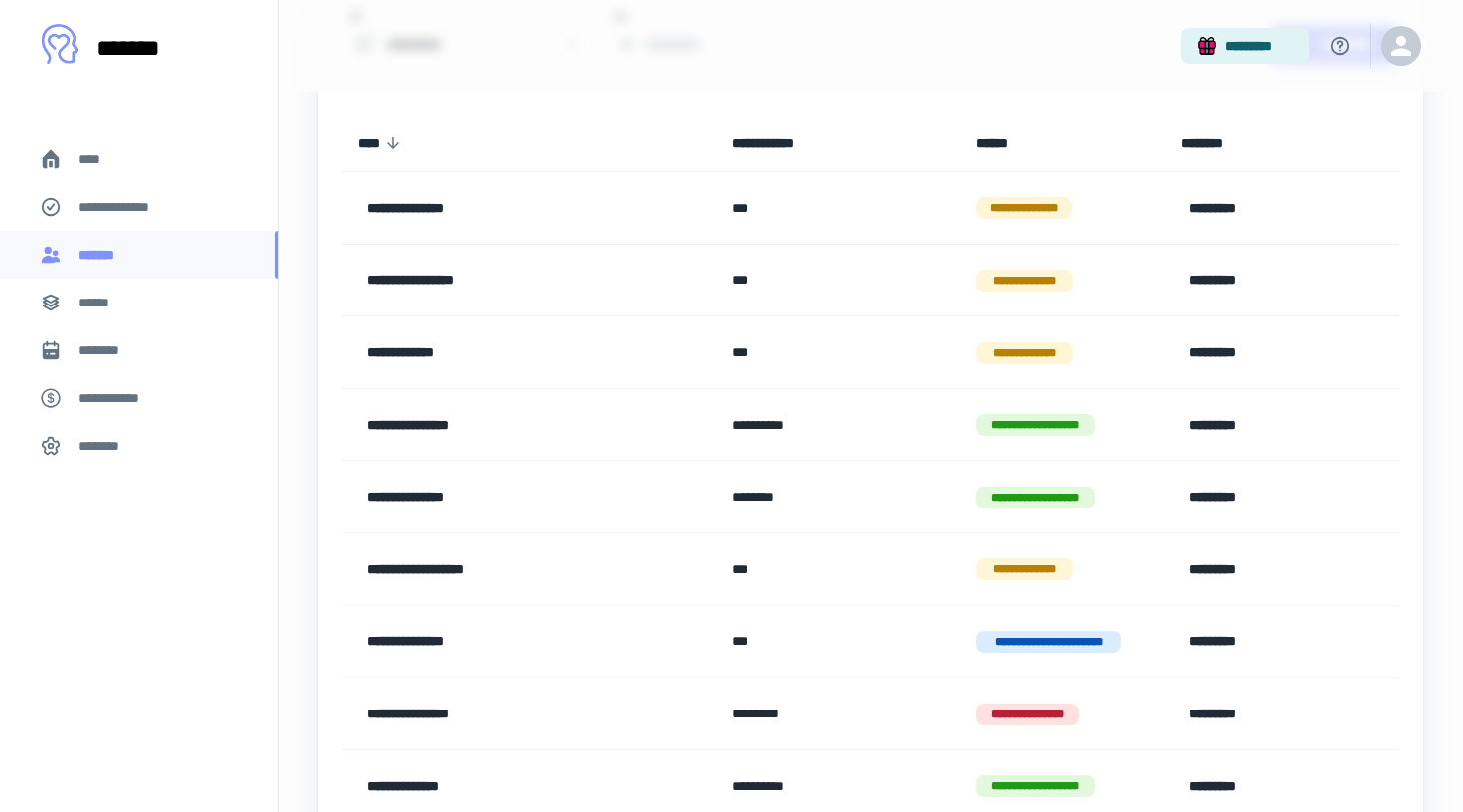 scroll, scrollTop: 261, scrollLeft: 0, axis: vertical 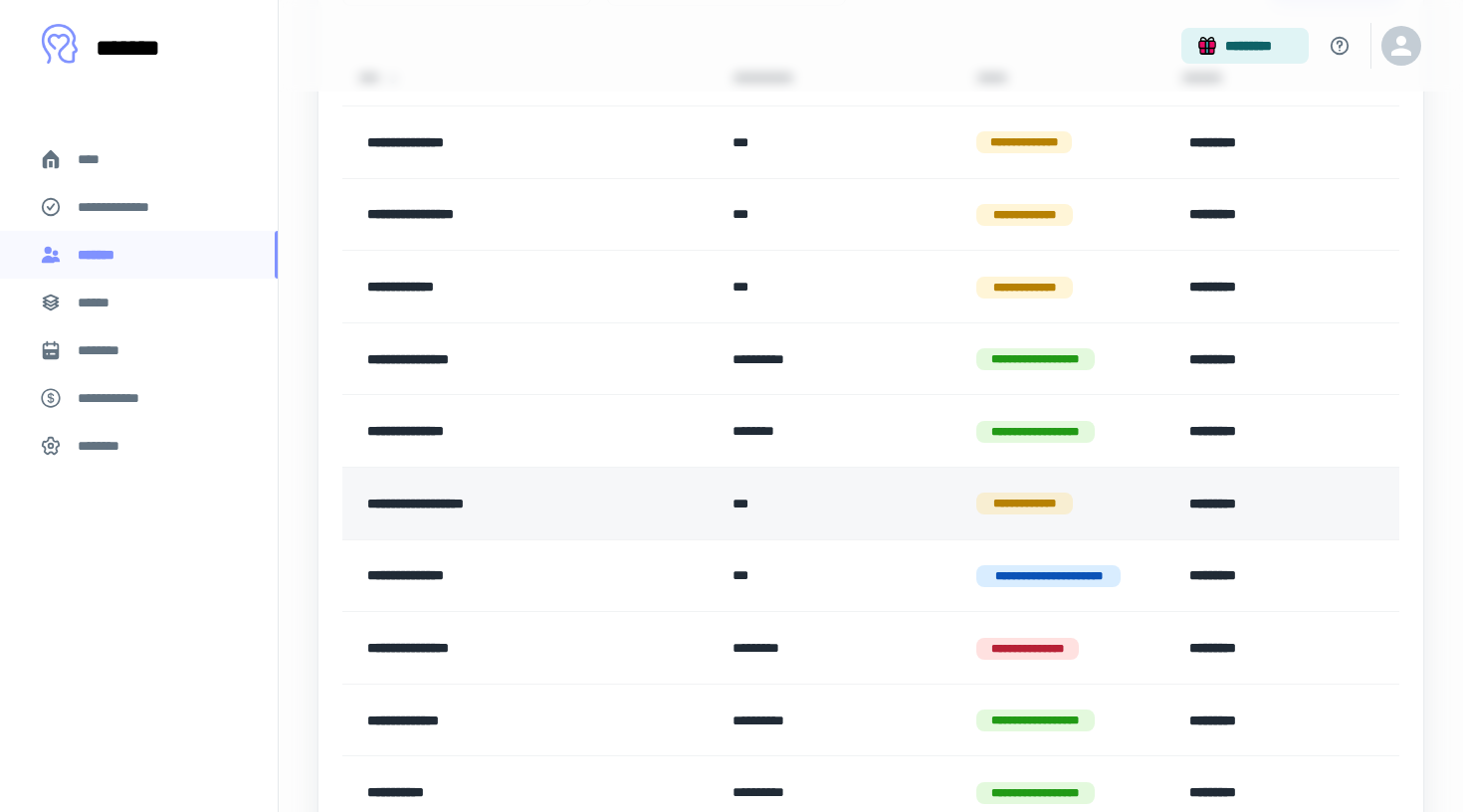 click on "*********" at bounding box center [1266, 504] 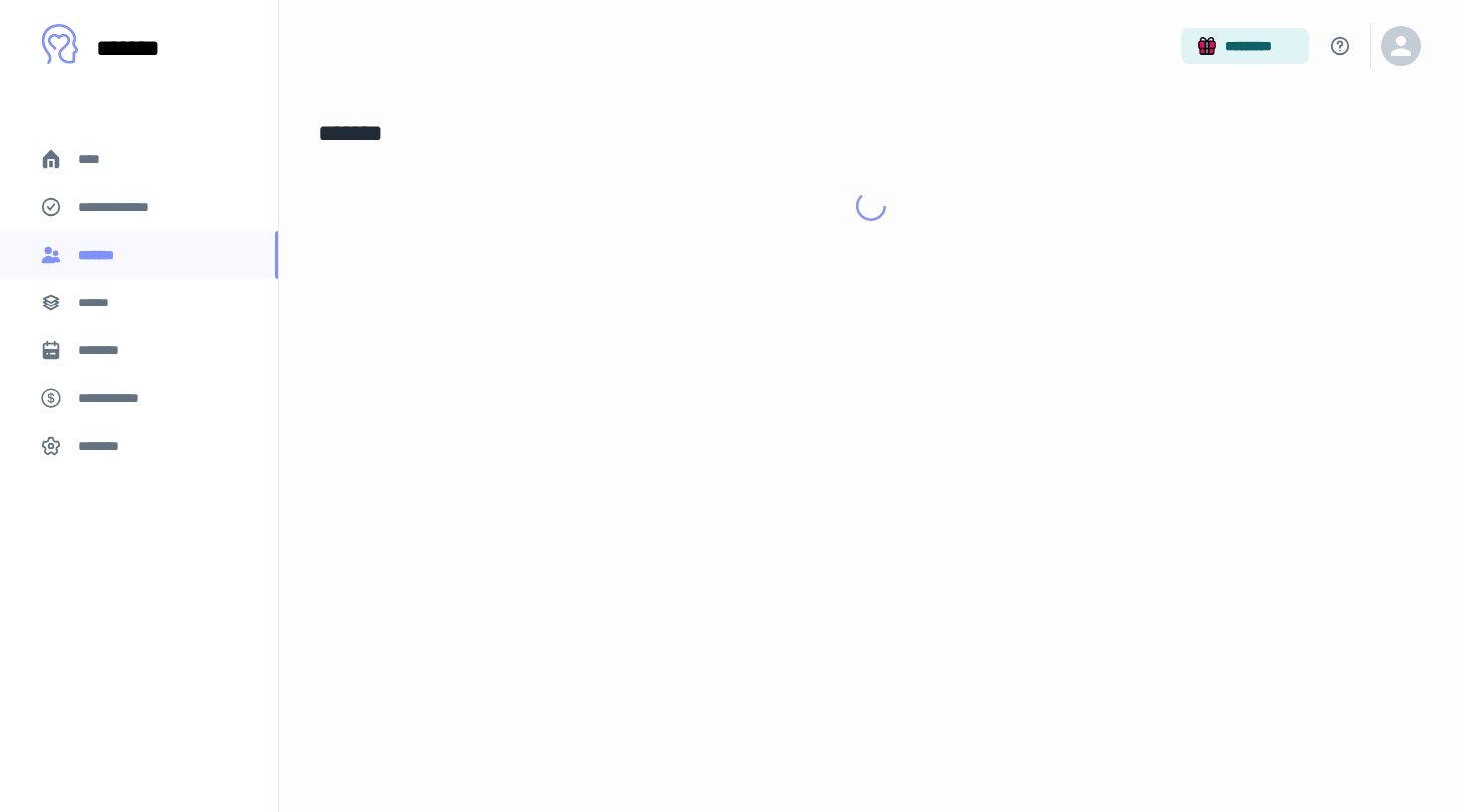 scroll, scrollTop: 0, scrollLeft: 0, axis: both 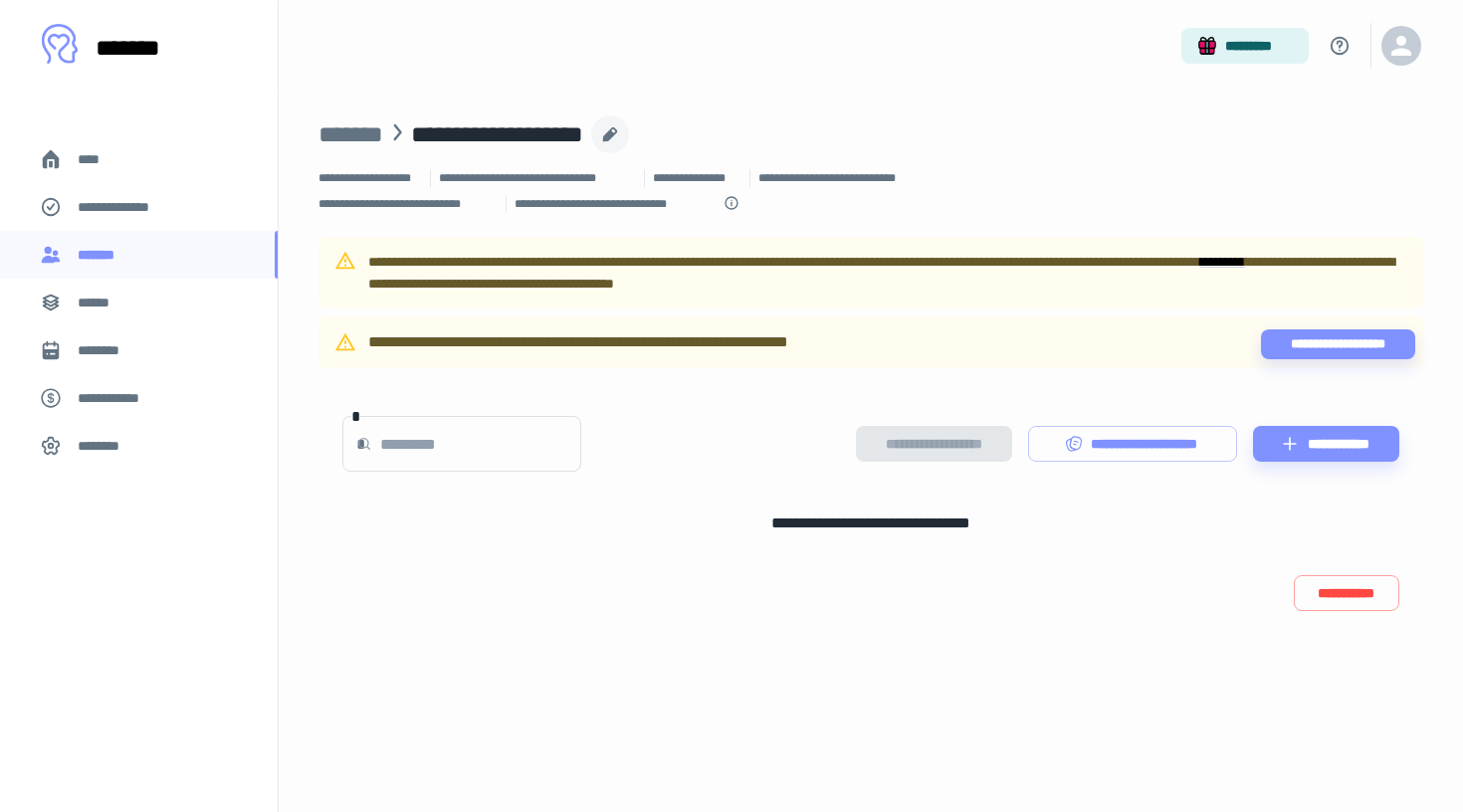 click 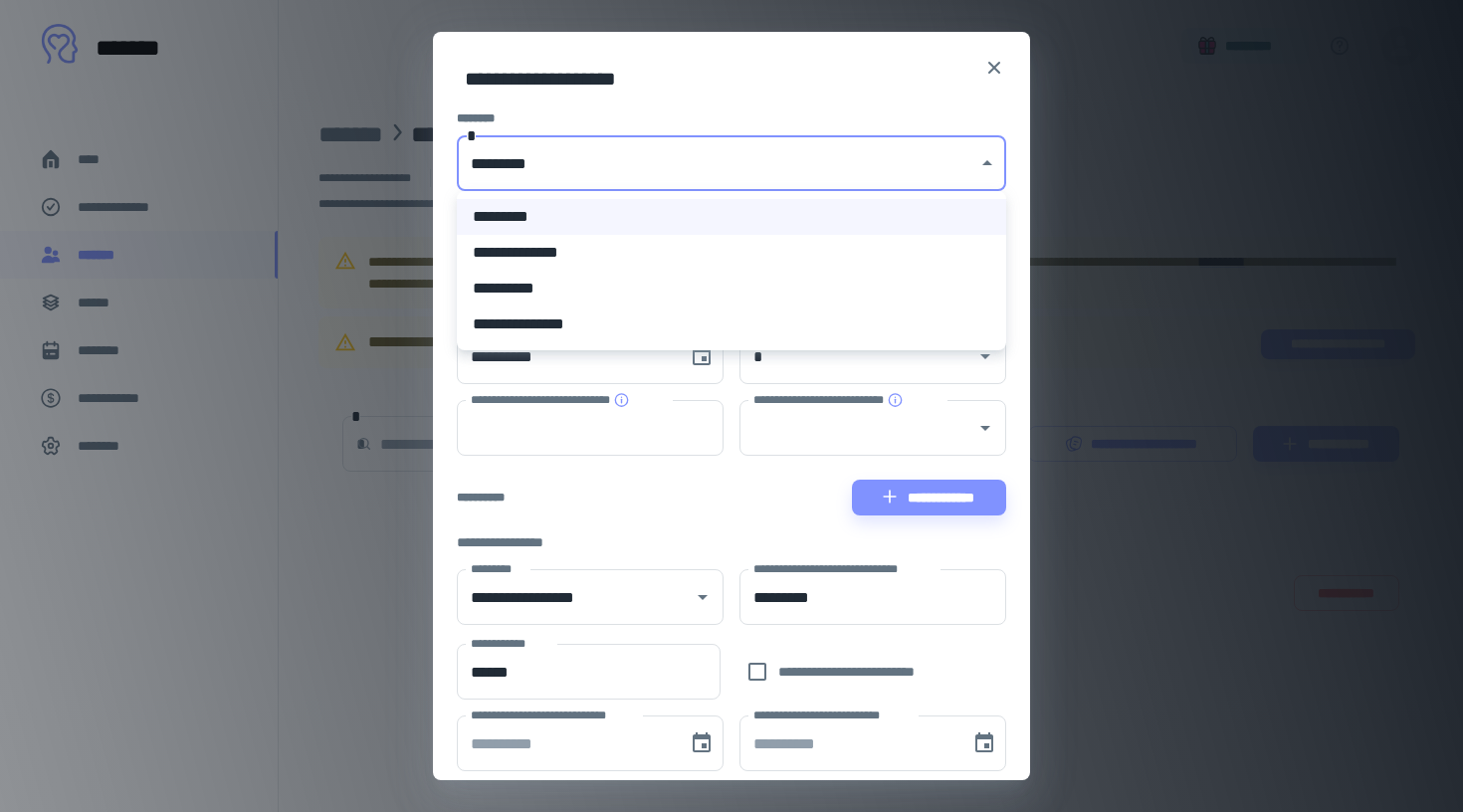 click on "**********" at bounding box center [732, 406] 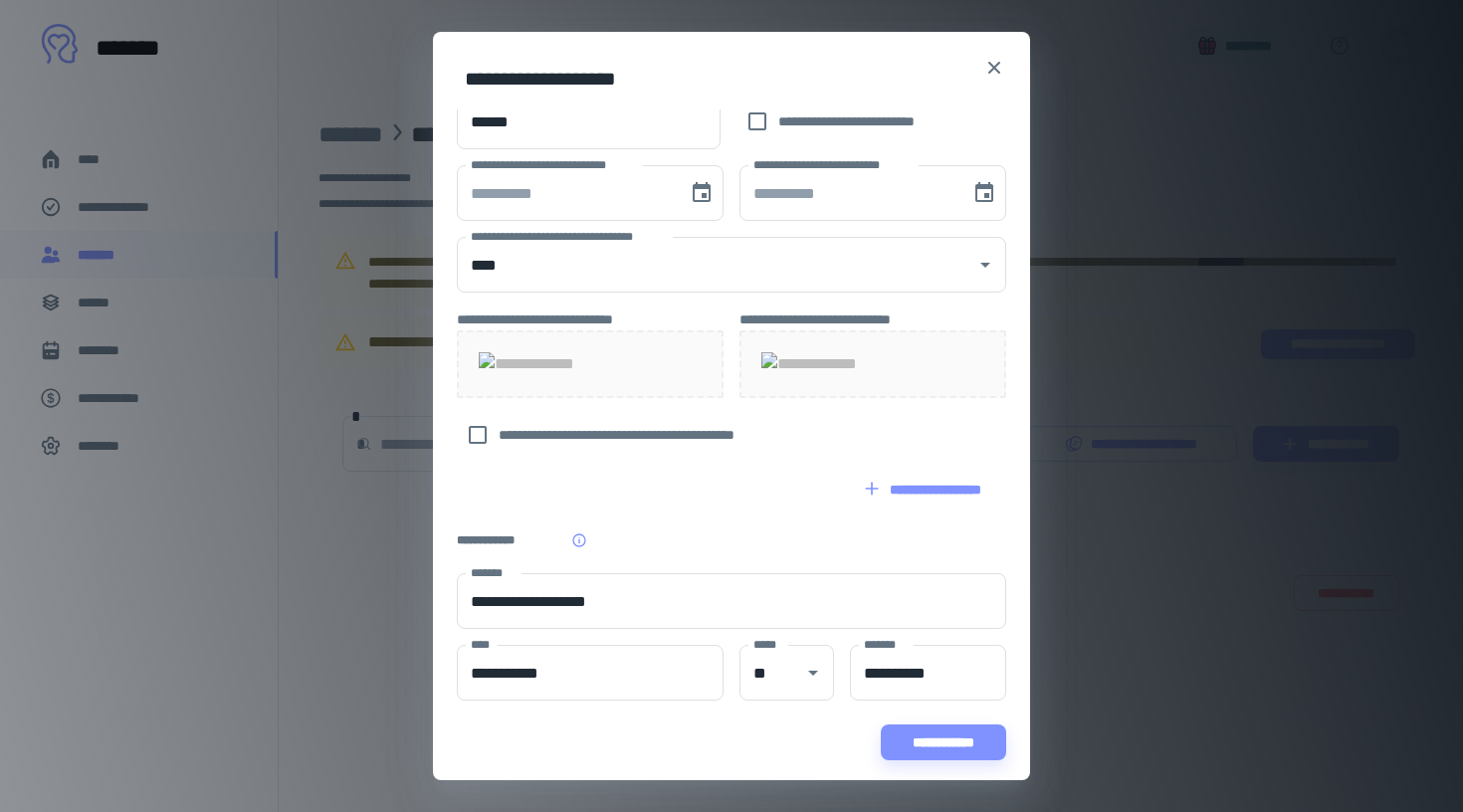 scroll, scrollTop: 824, scrollLeft: 0, axis: vertical 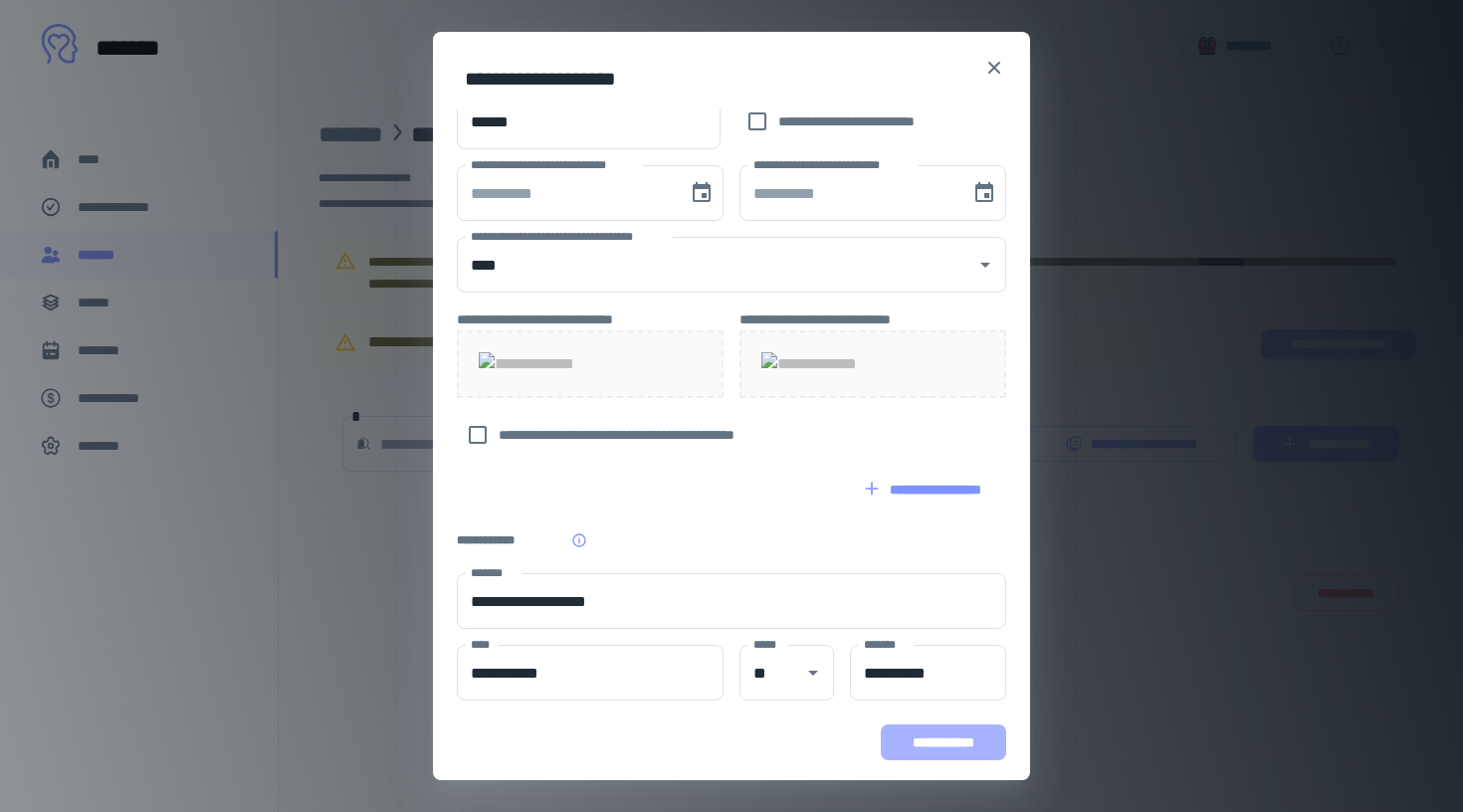 click on "**********" at bounding box center [943, 742] 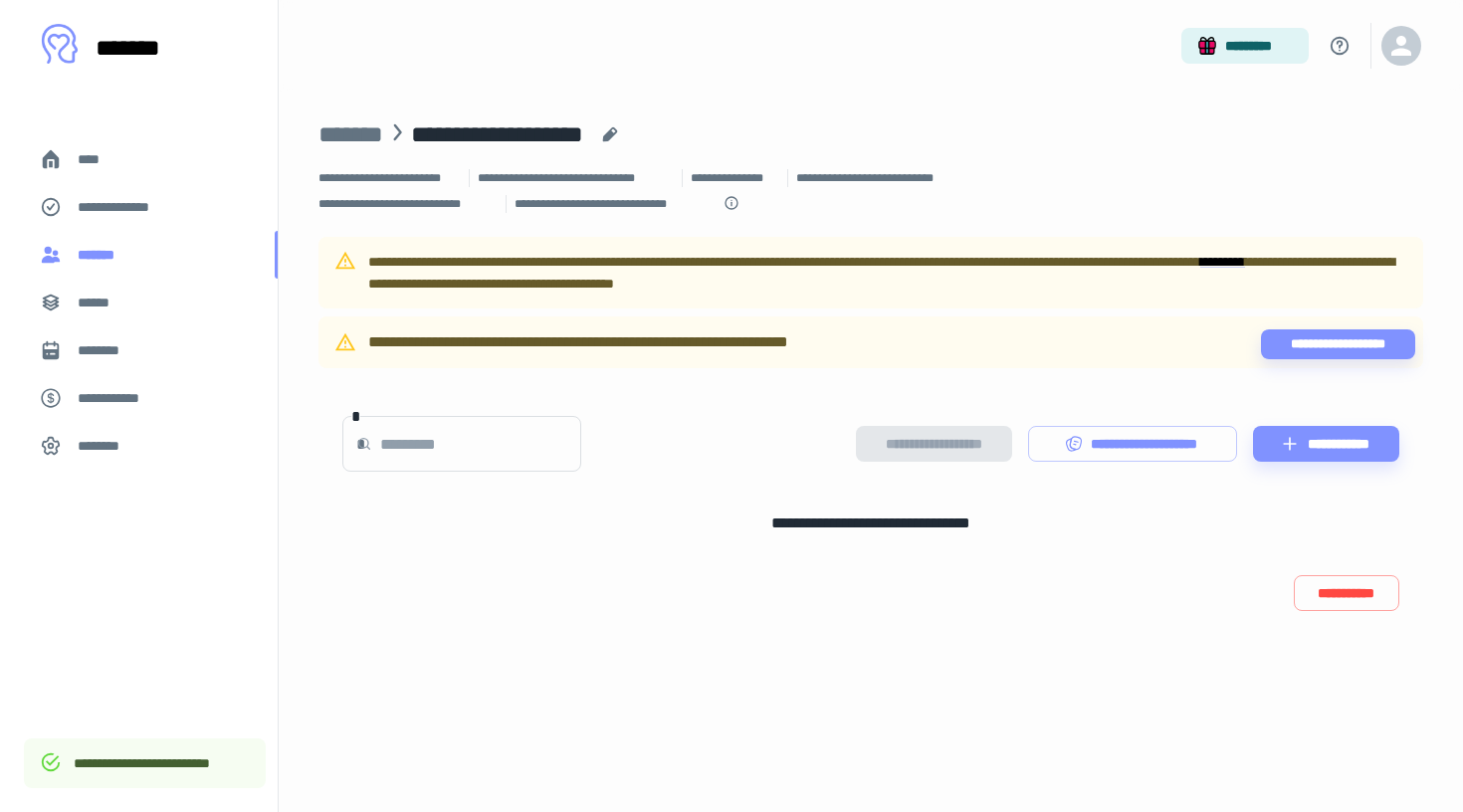 click on "*******" at bounding box center [101, 255] 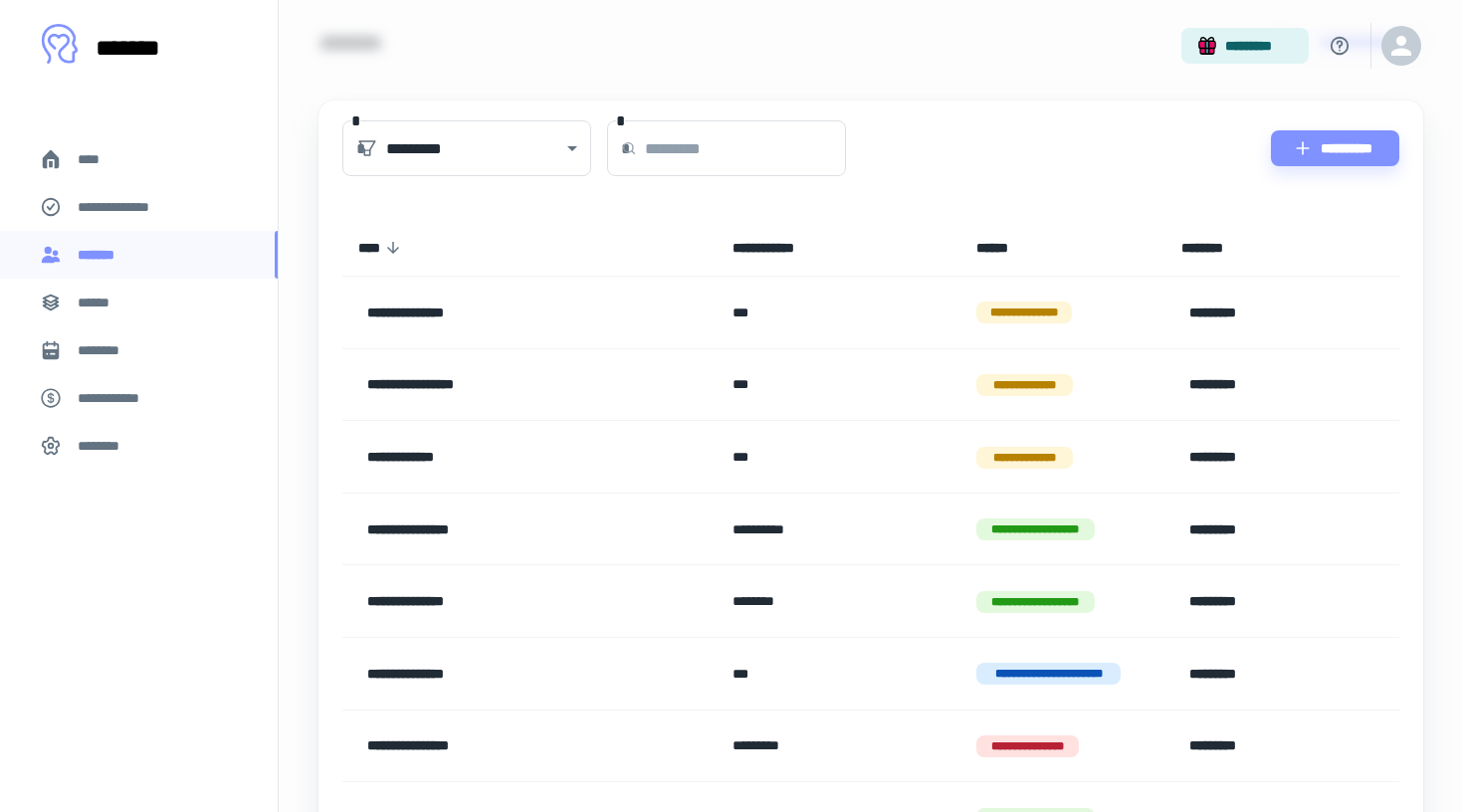scroll, scrollTop: 46, scrollLeft: 0, axis: vertical 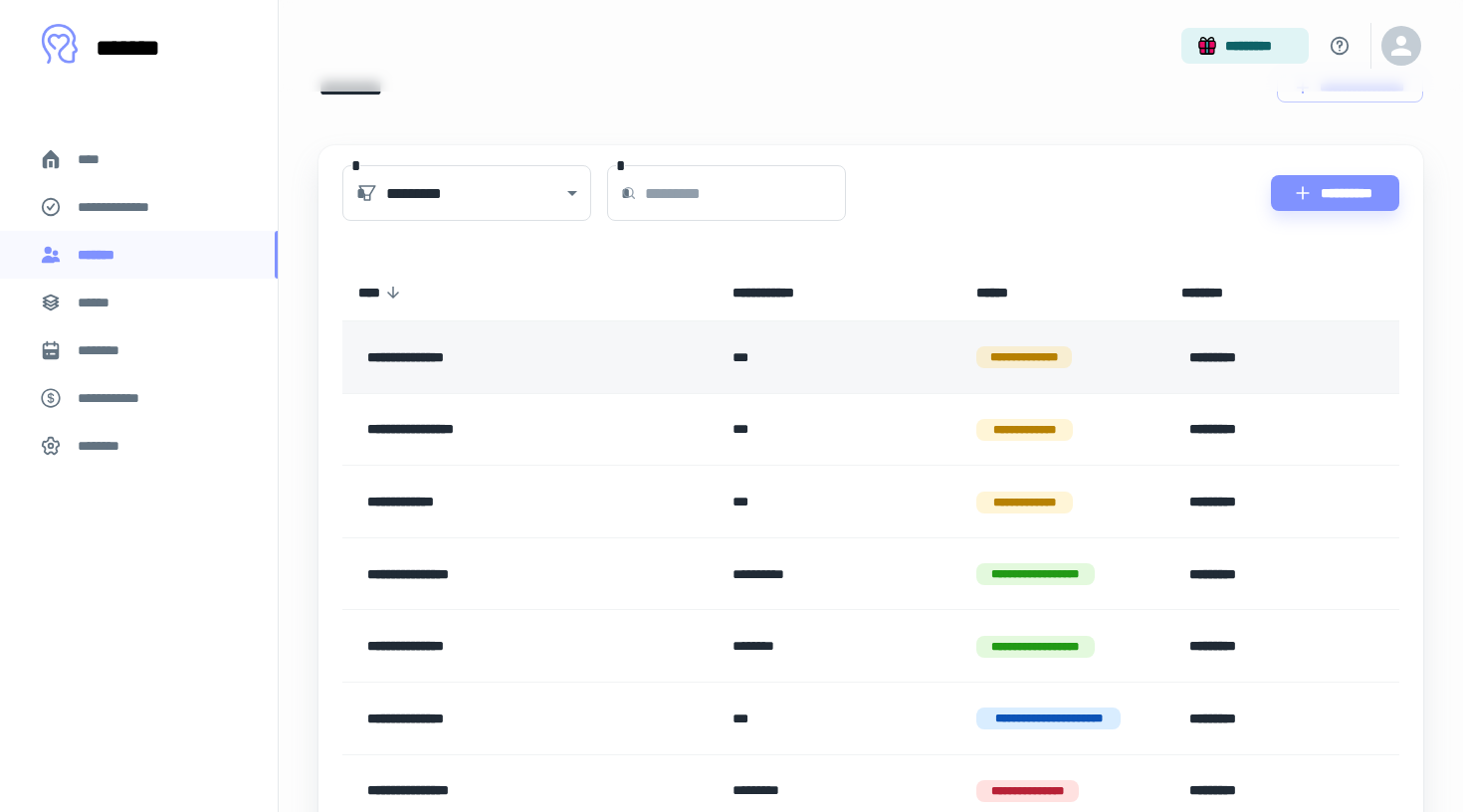 click on "*********" at bounding box center [1266, 357] 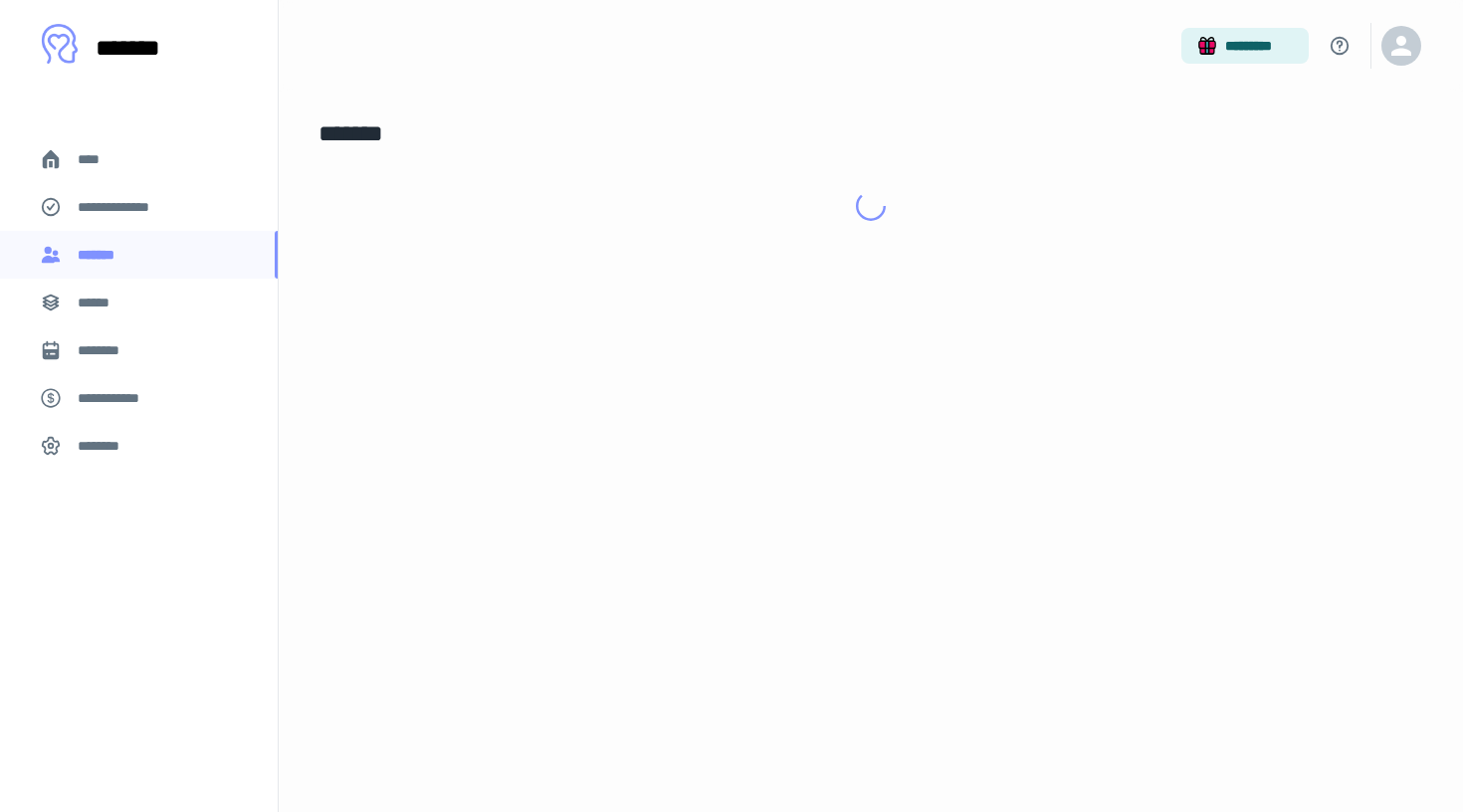 scroll, scrollTop: 0, scrollLeft: 0, axis: both 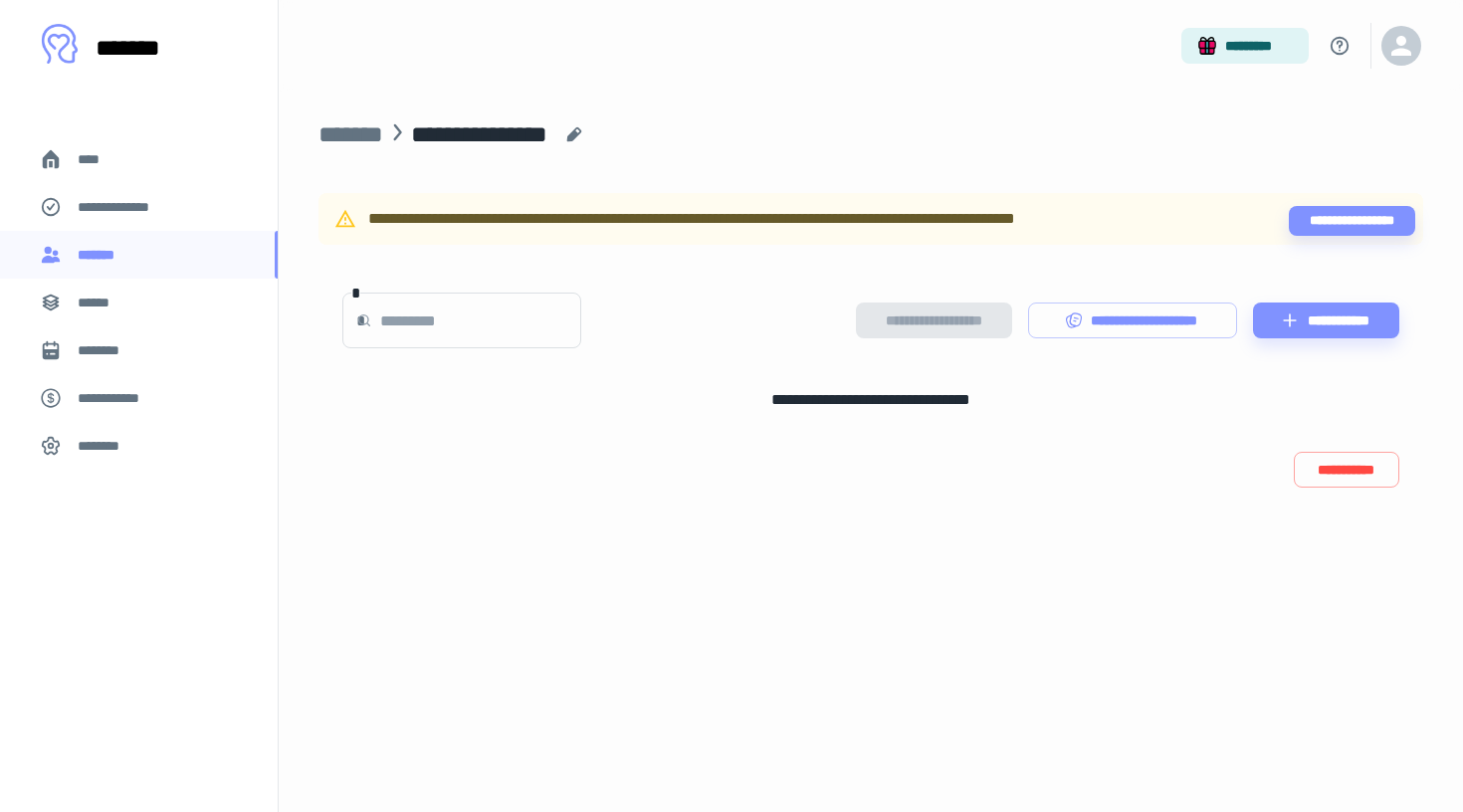 click on "****" at bounding box center (97, 159) 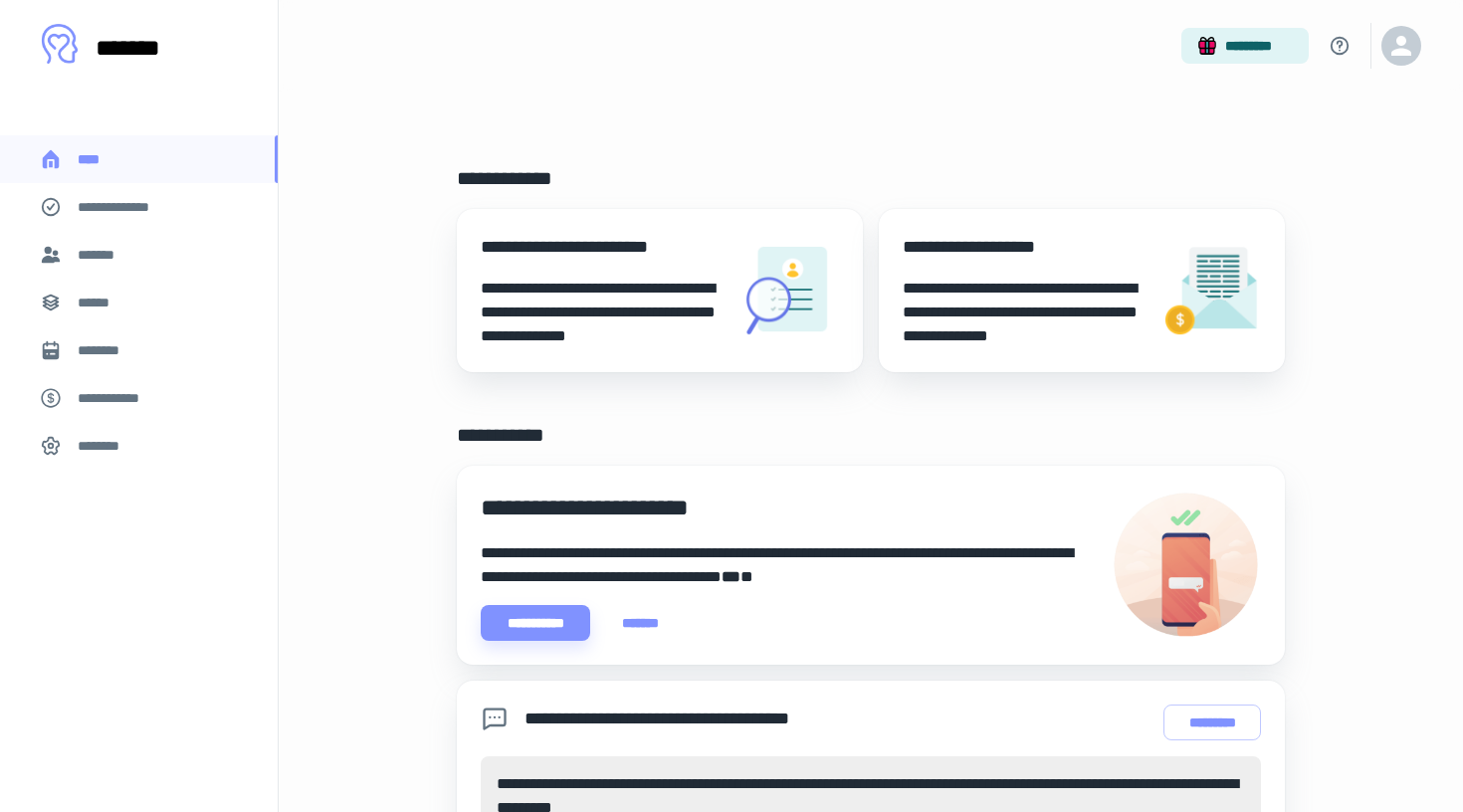 click on "**********" at bounding box center [126, 207] 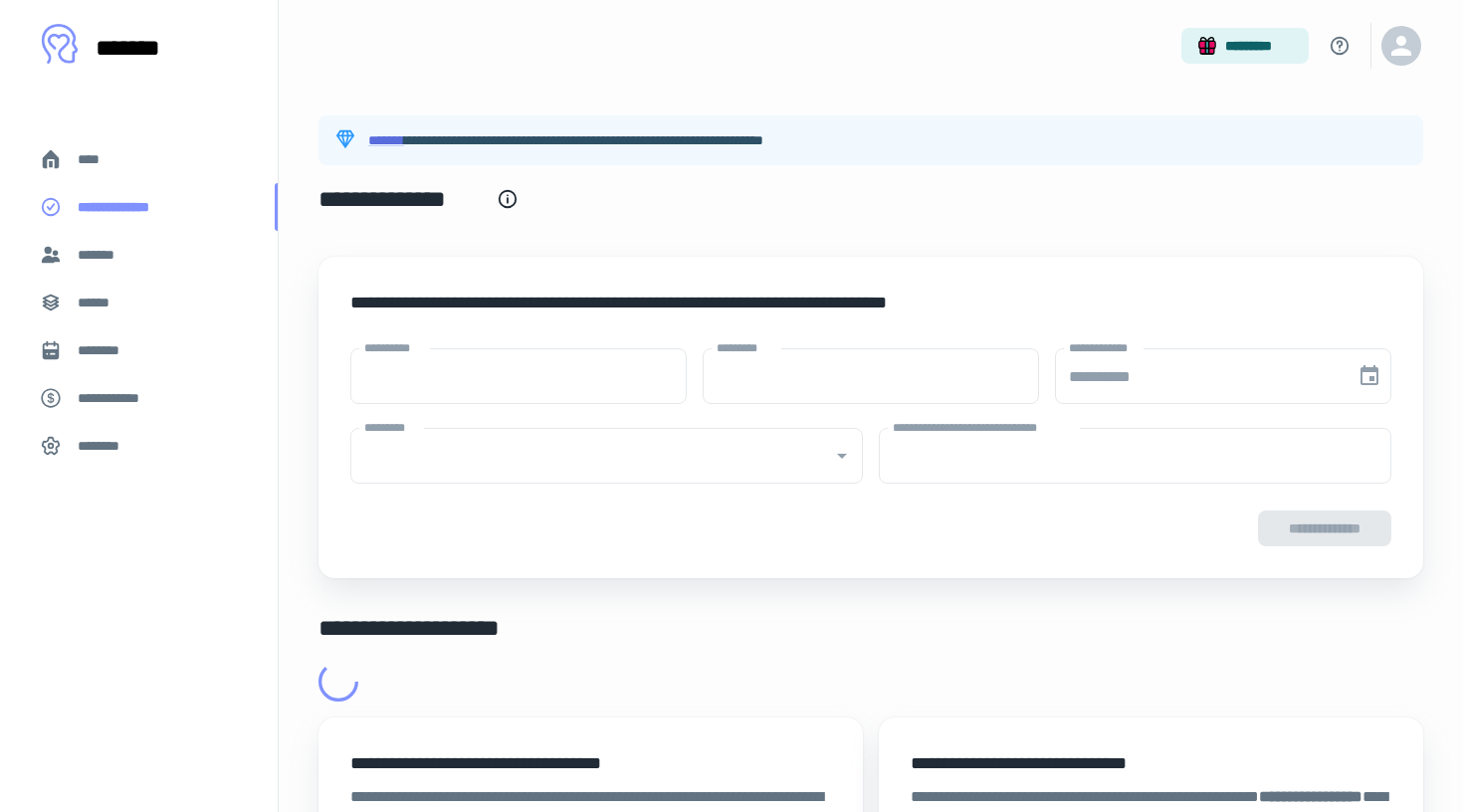 type on "****" 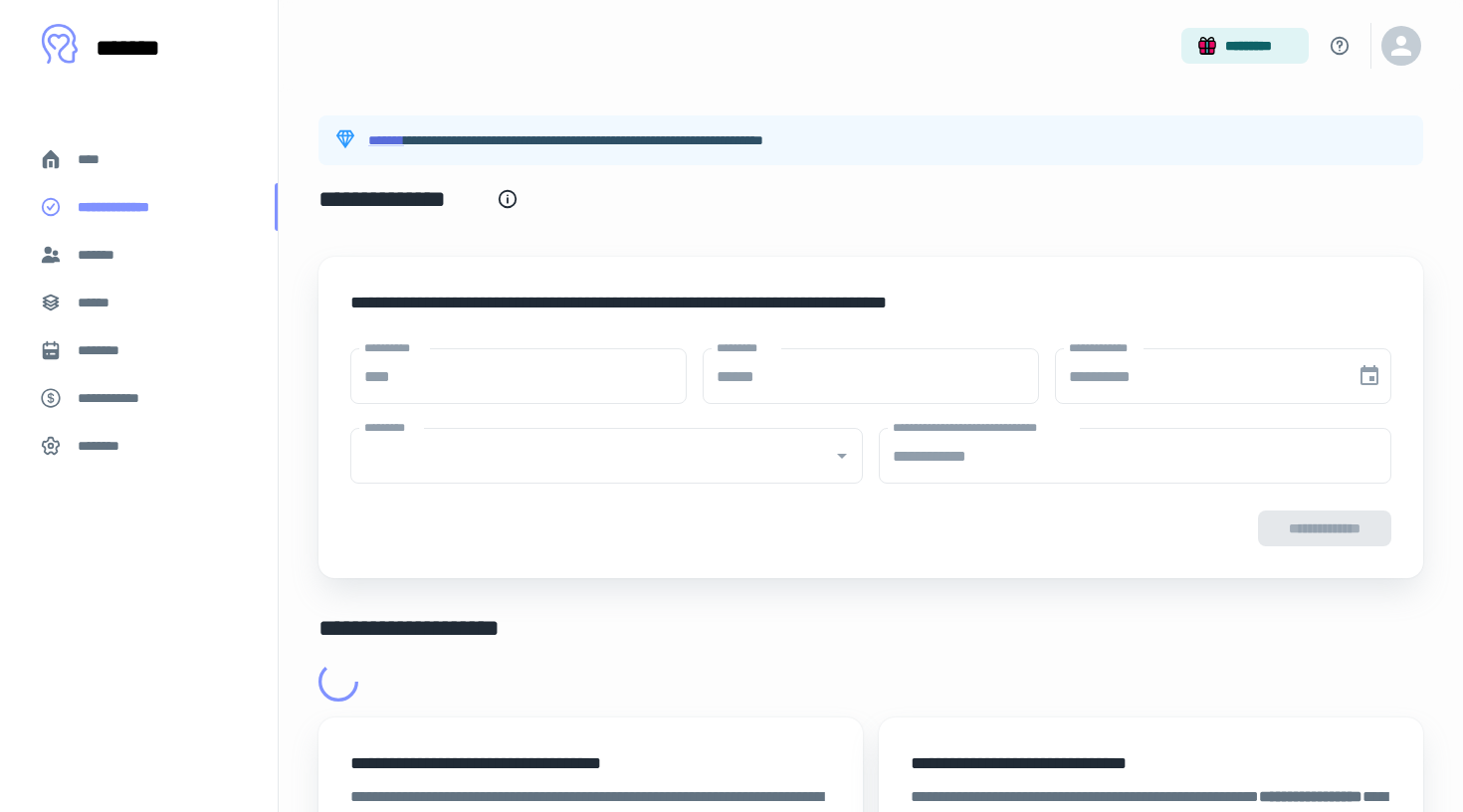 type on "**********" 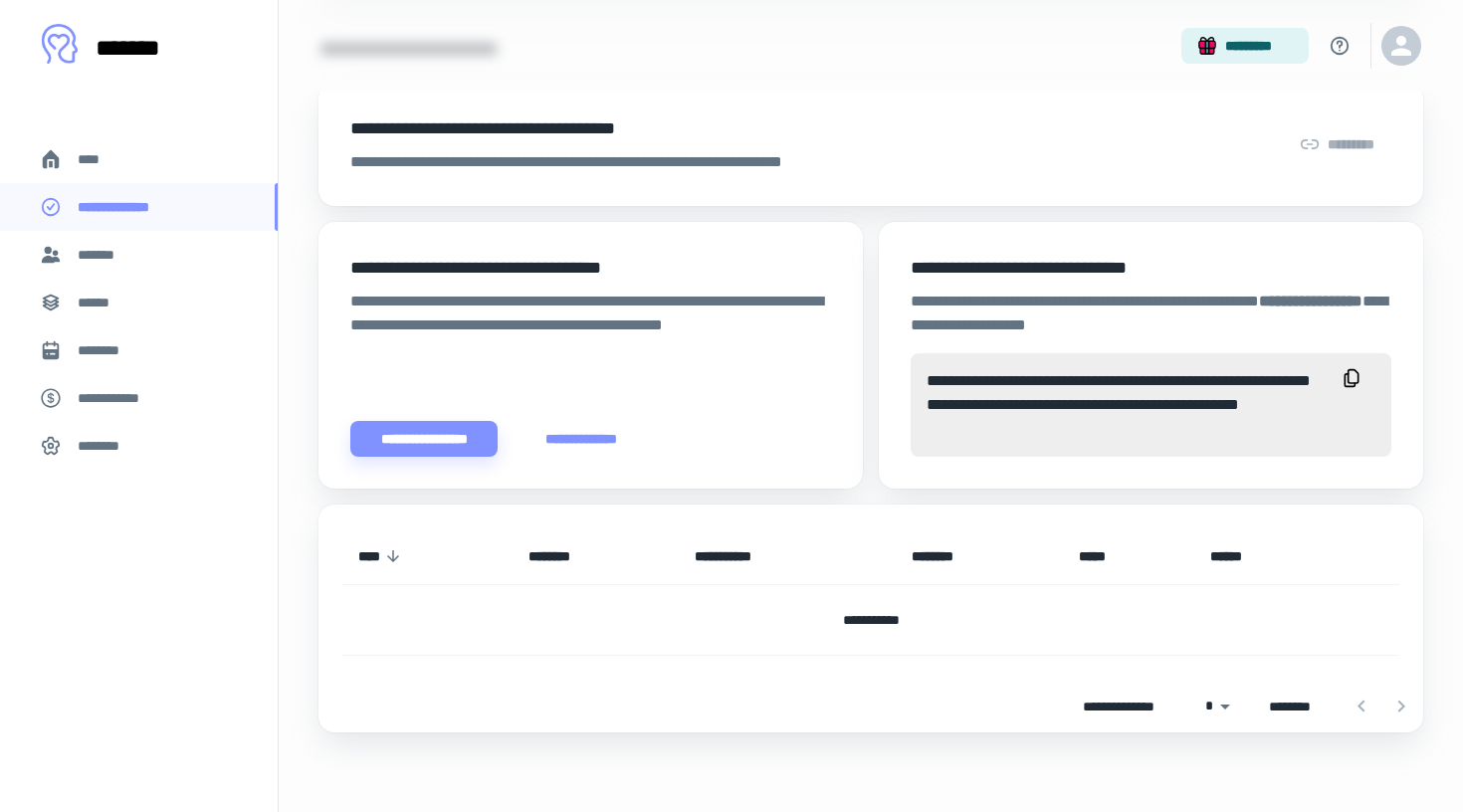 scroll, scrollTop: 579, scrollLeft: 0, axis: vertical 